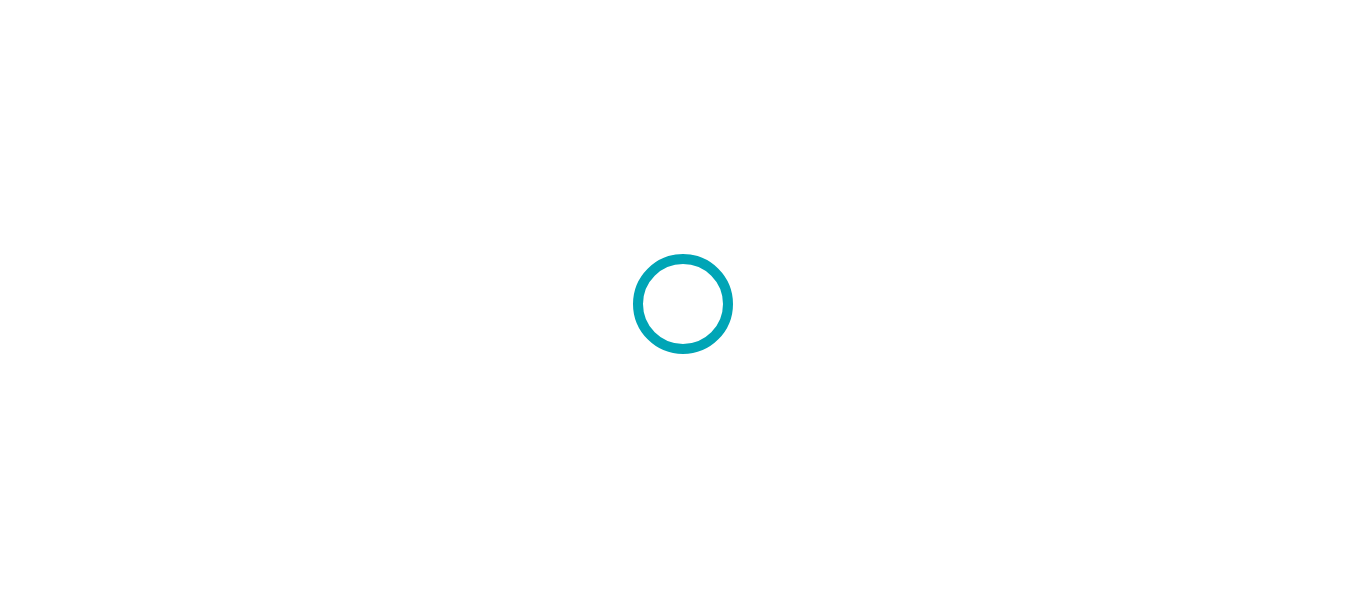 scroll, scrollTop: 0, scrollLeft: 0, axis: both 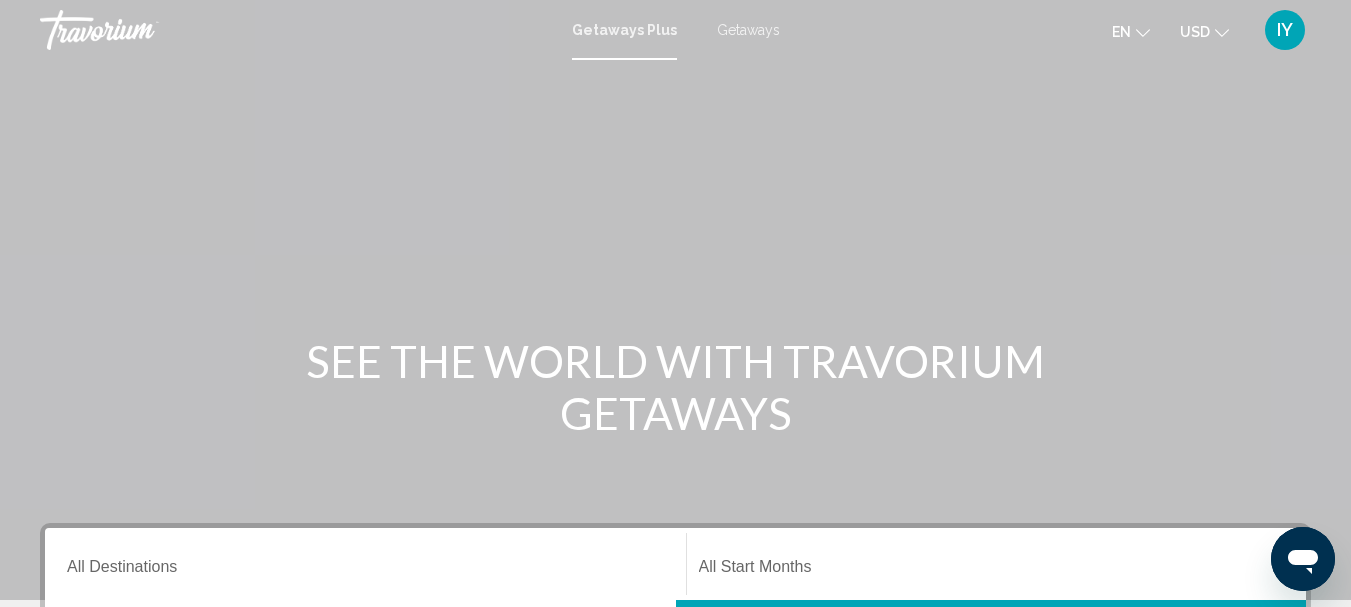 click on "Getaways" at bounding box center (748, 30) 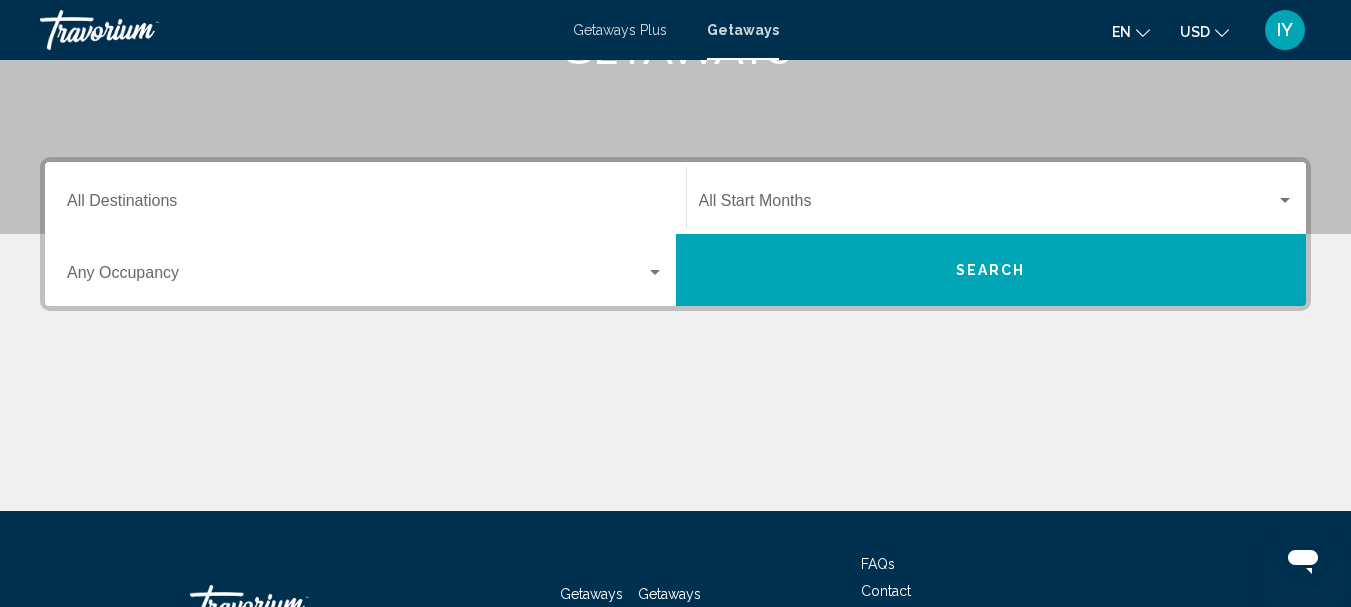 scroll, scrollTop: 389, scrollLeft: 0, axis: vertical 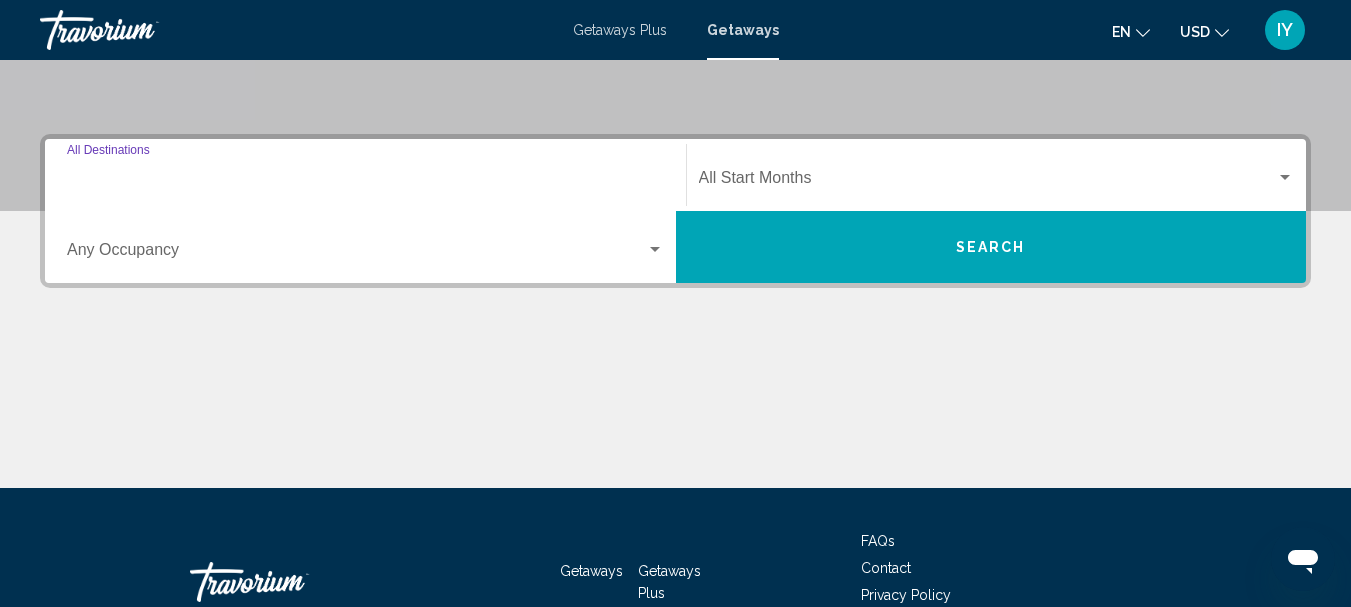 click on "Destination All Destinations" at bounding box center [365, 182] 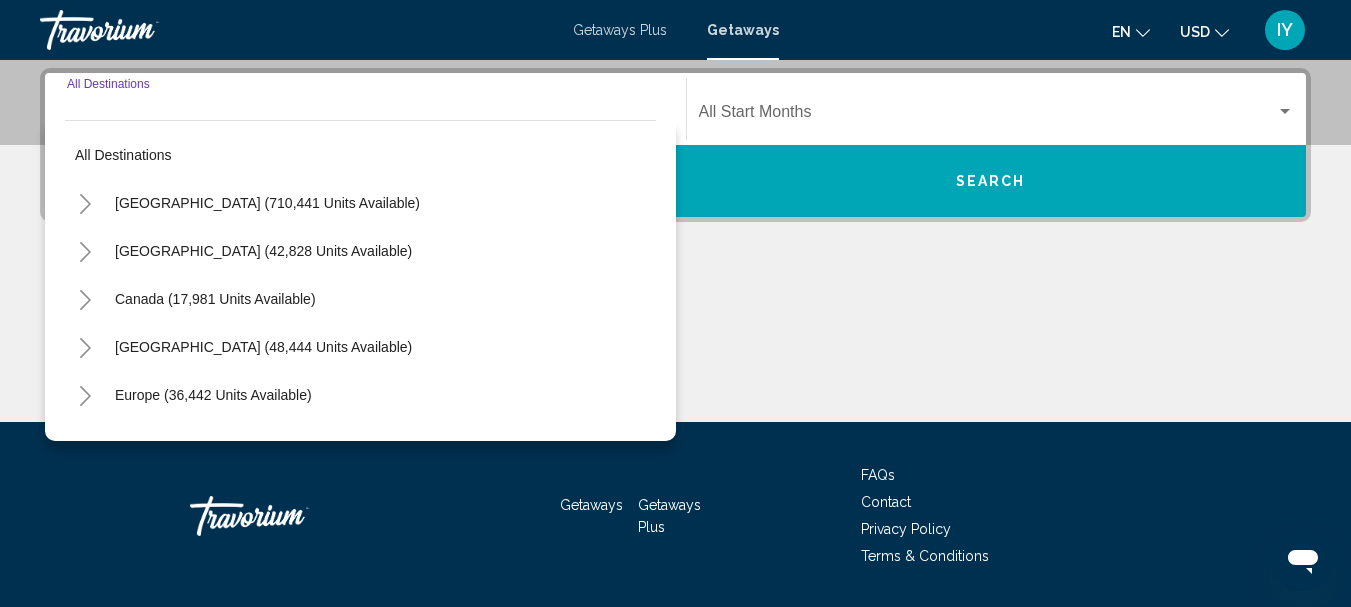 scroll, scrollTop: 458, scrollLeft: 0, axis: vertical 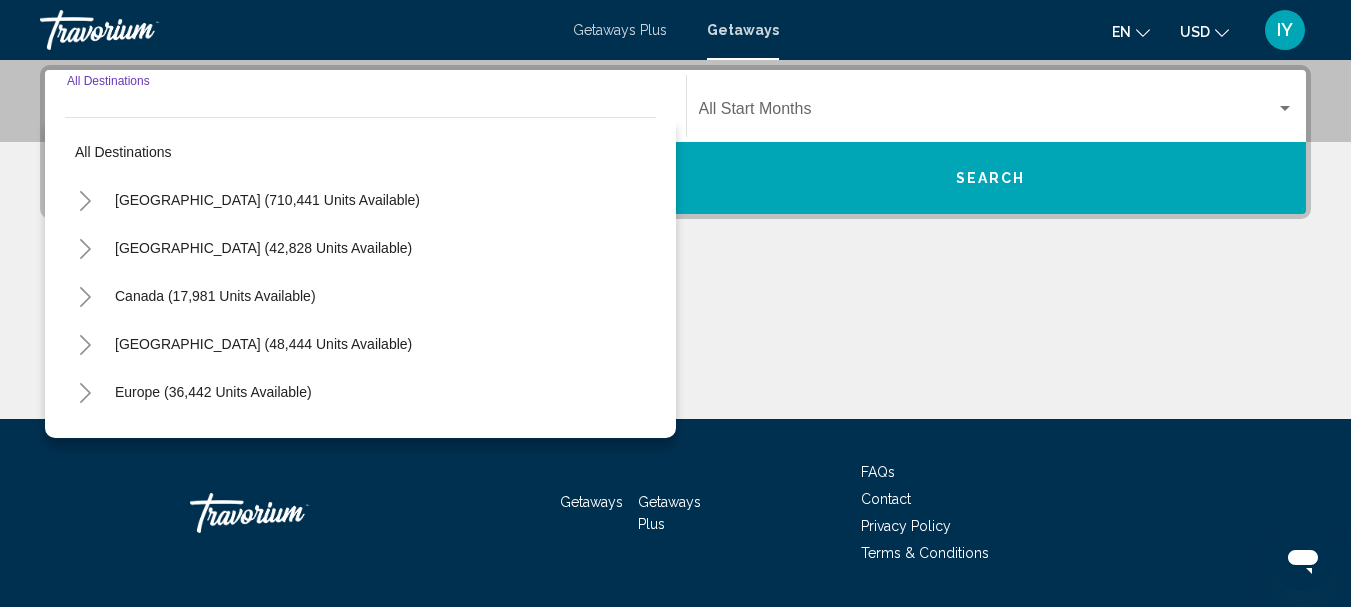 click 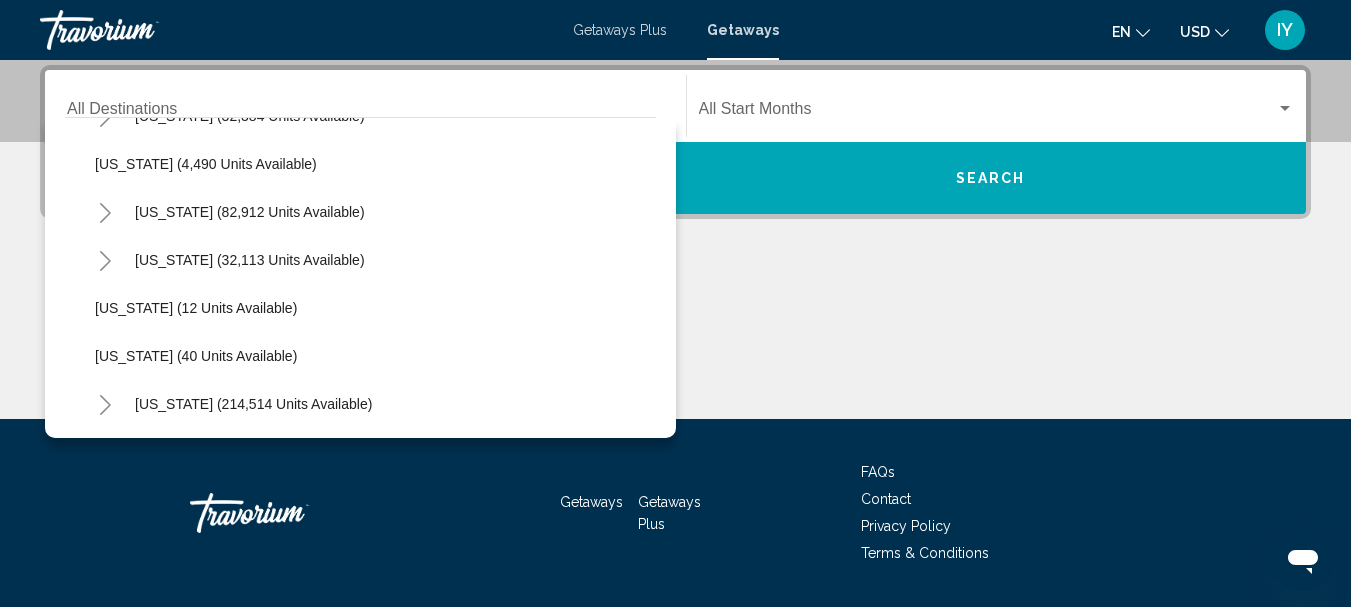 scroll, scrollTop: 153, scrollLeft: 0, axis: vertical 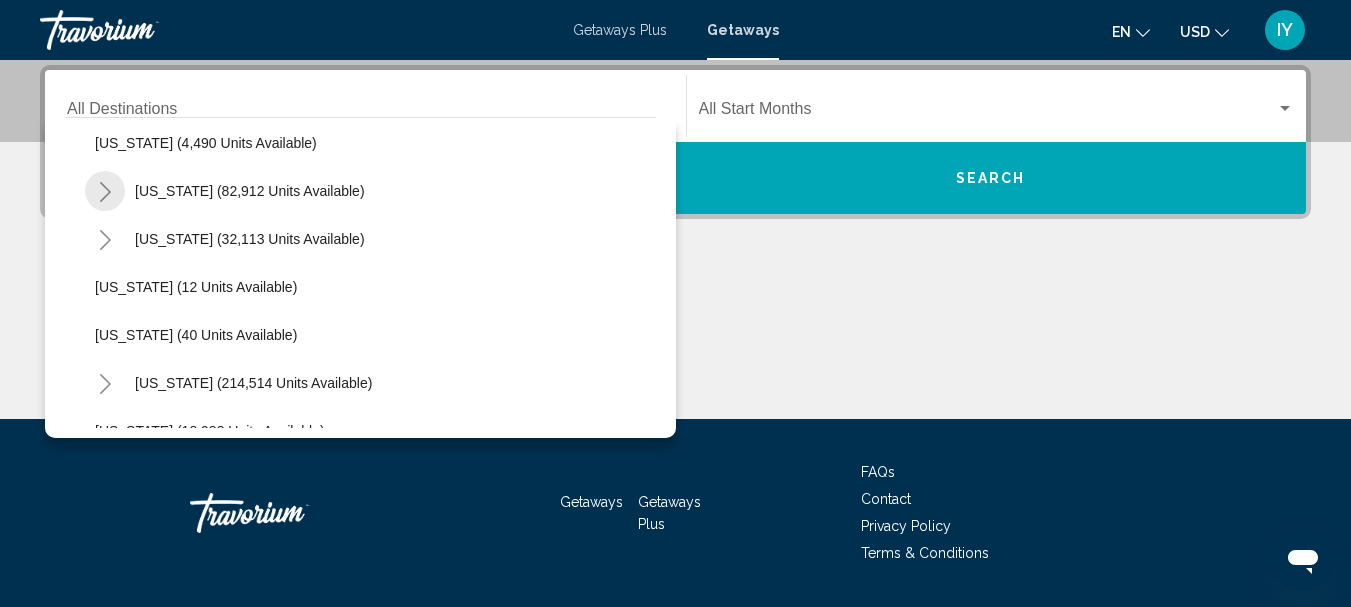 click 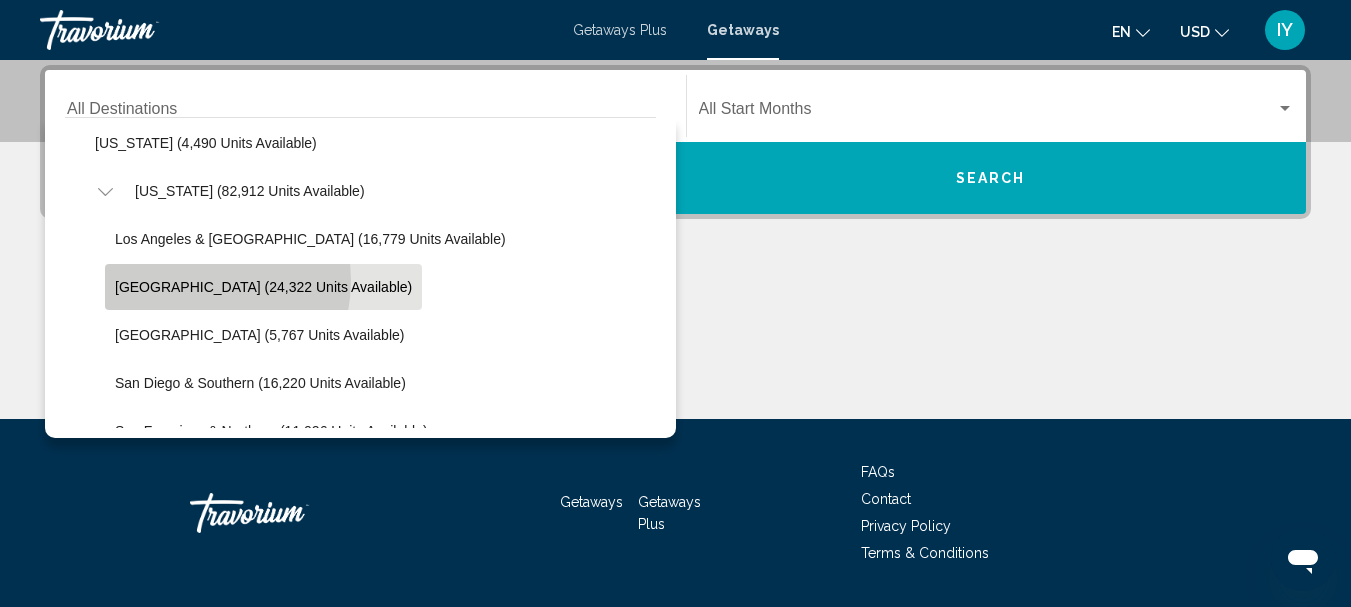 click on "[GEOGRAPHIC_DATA] (24,322 units available)" 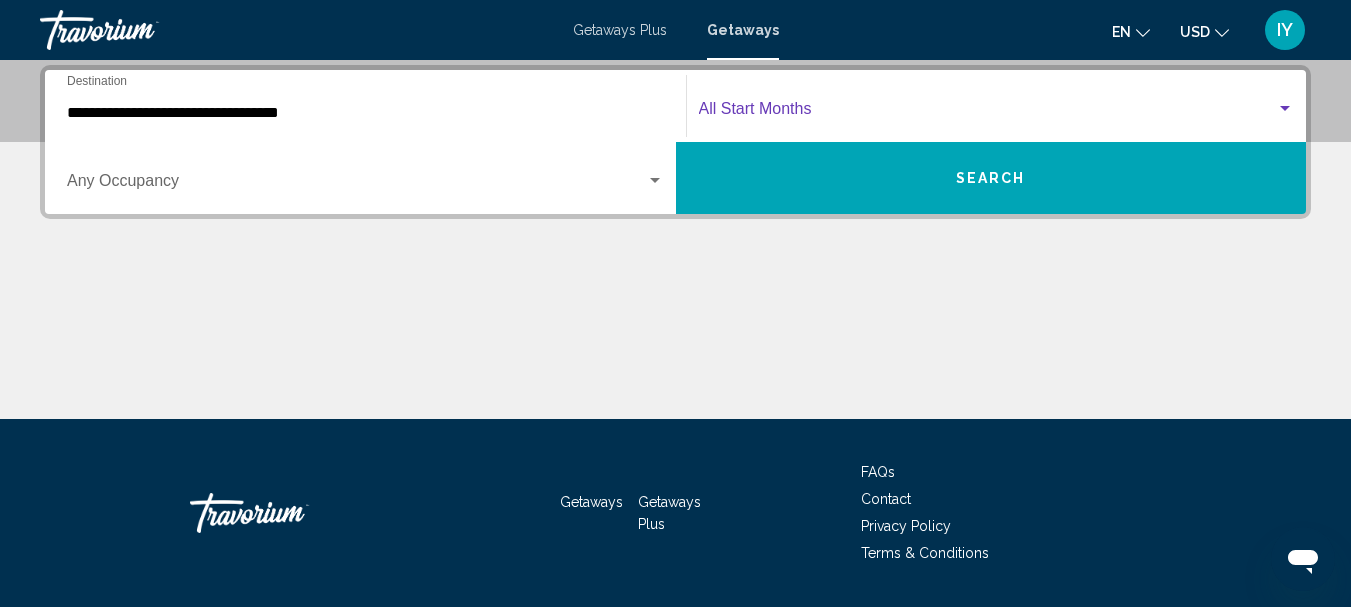 click at bounding box center (1285, 109) 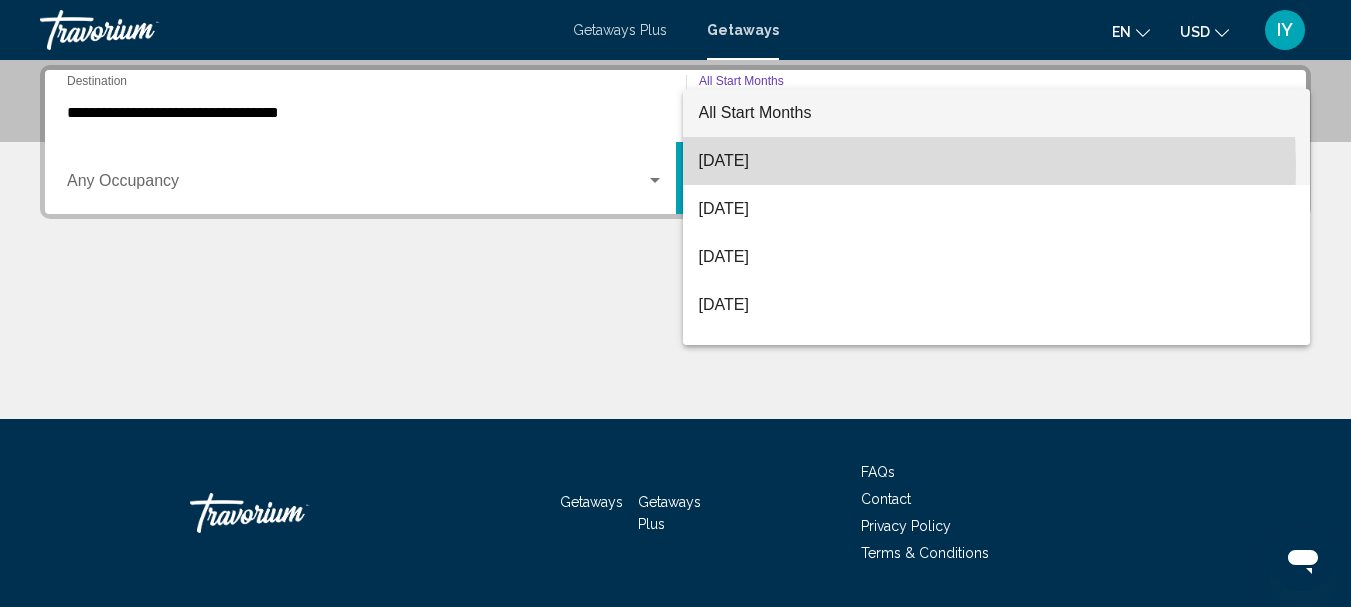 click on "[DATE]" at bounding box center [997, 161] 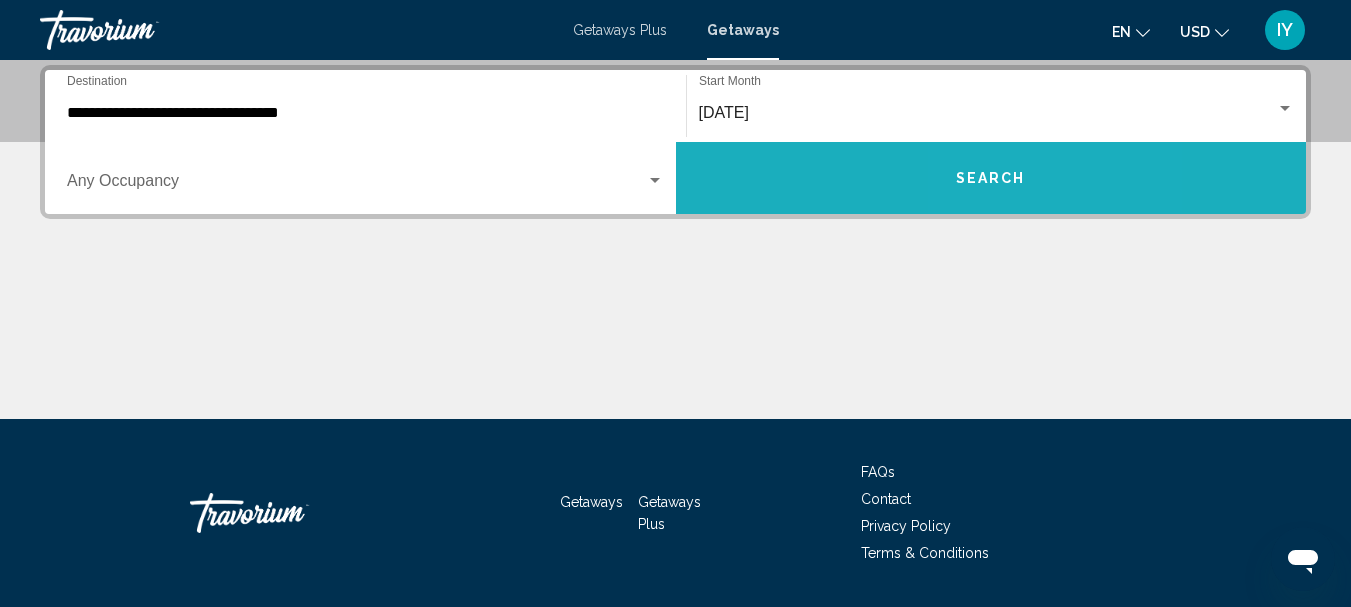 click on "Search" at bounding box center [991, 179] 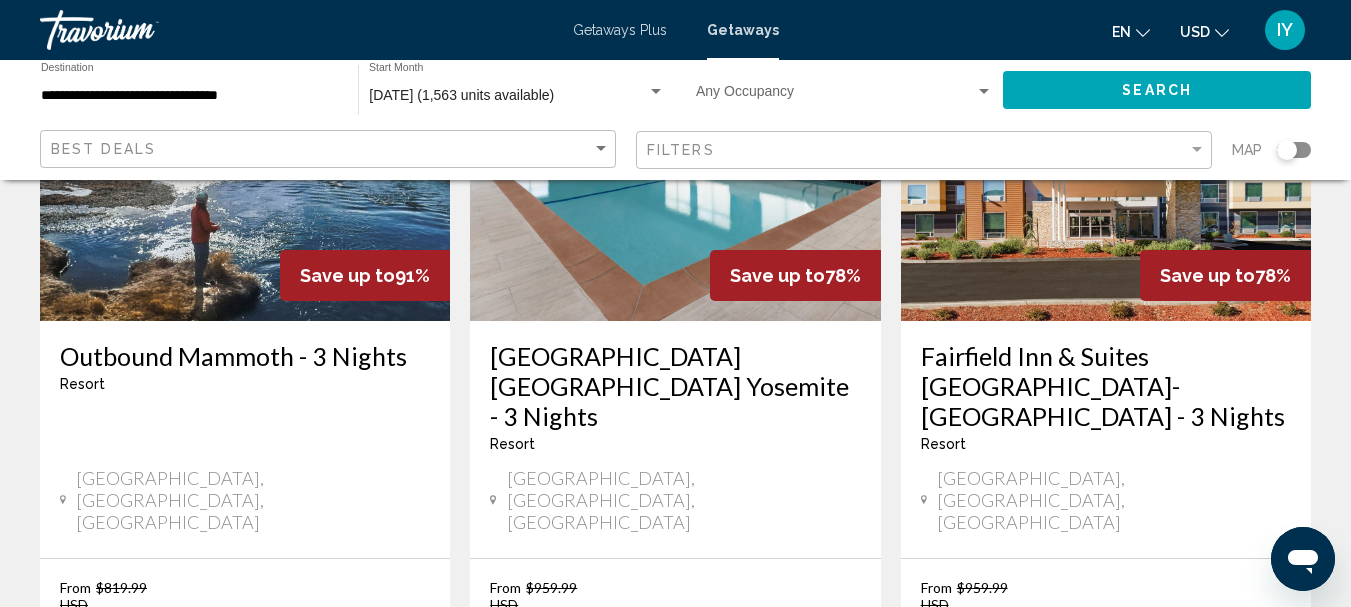 scroll, scrollTop: 299, scrollLeft: 0, axis: vertical 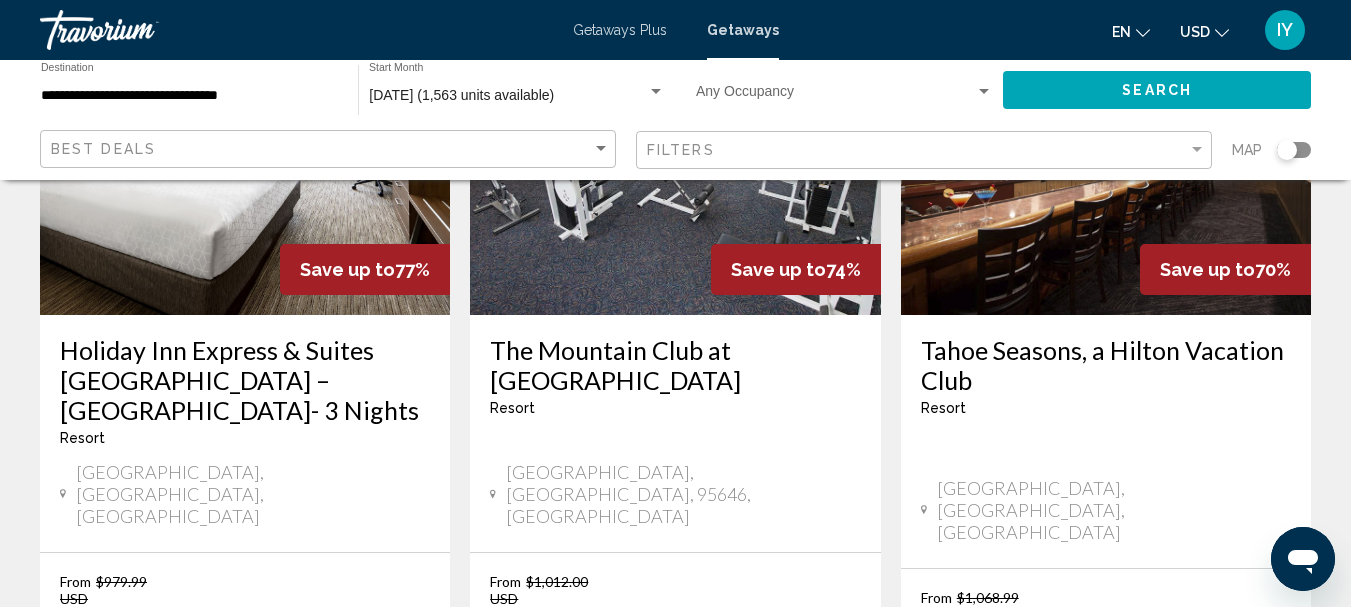 click on "Tahoe Seasons, a Hilton Vacation Club" at bounding box center [1106, 365] 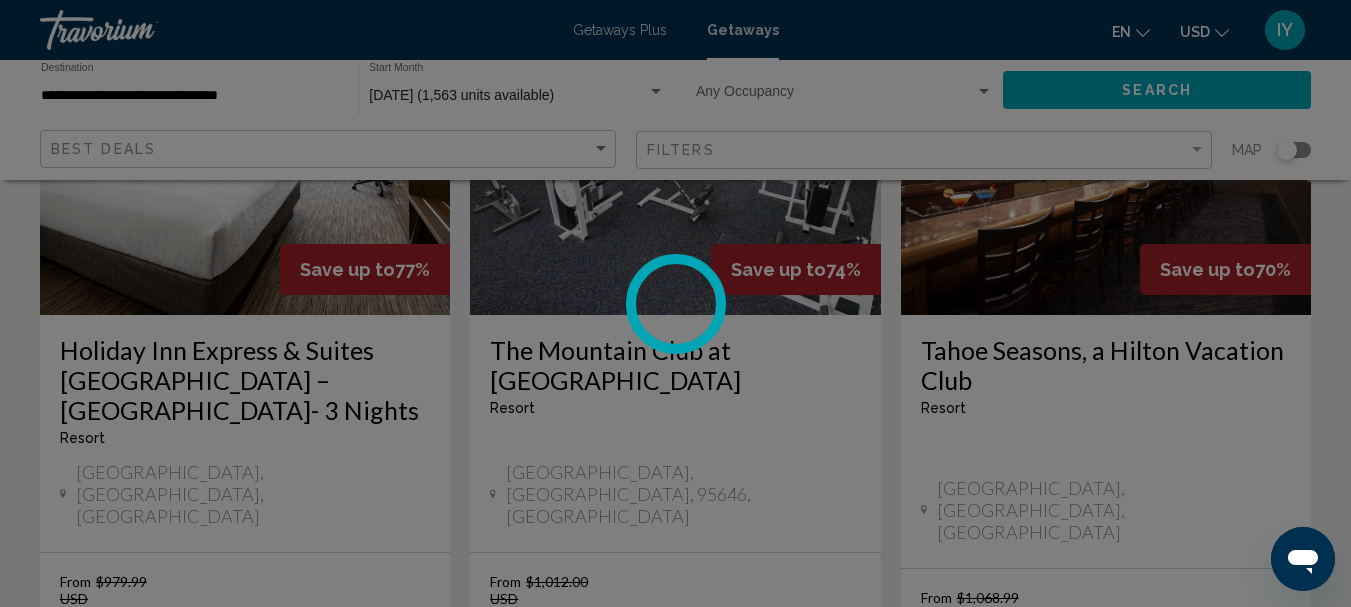 scroll, scrollTop: 232, scrollLeft: 0, axis: vertical 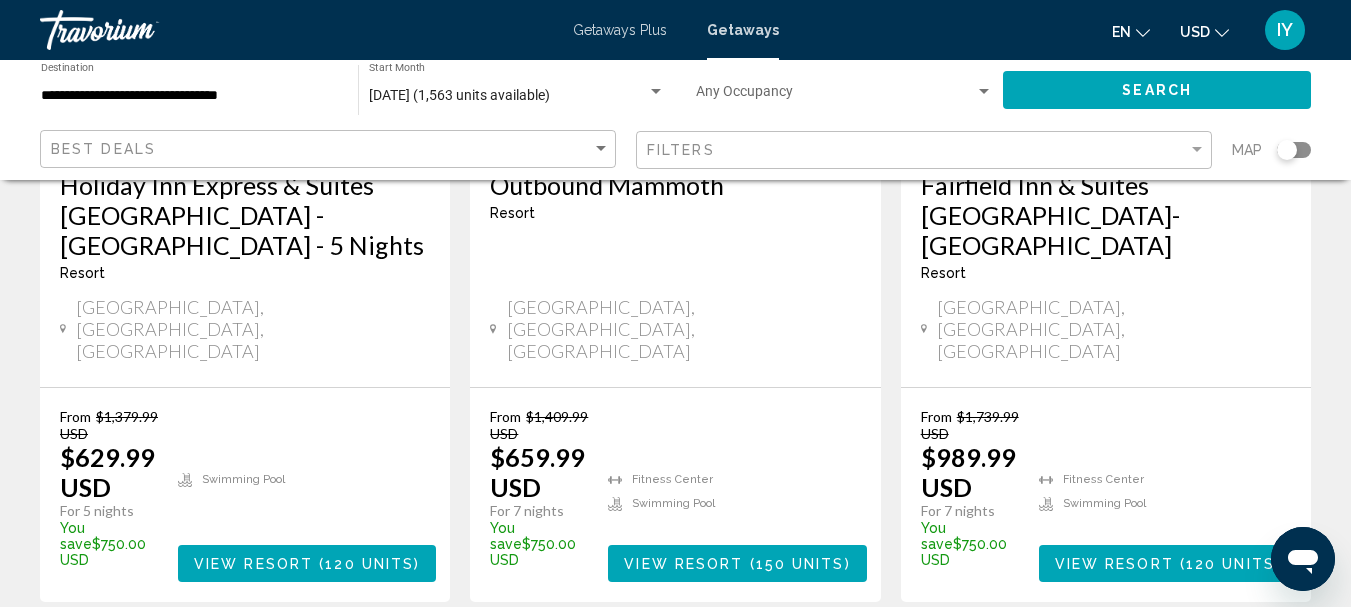 click on "page  2" at bounding box center (710, 662) 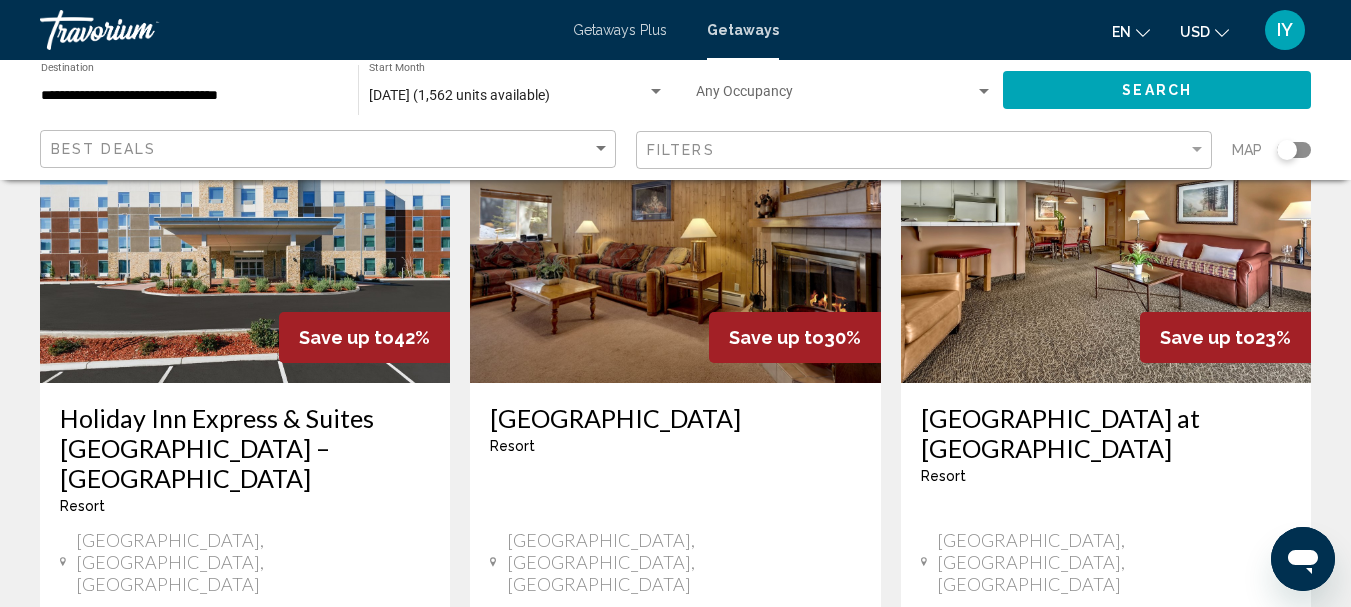 scroll, scrollTop: 210, scrollLeft: 0, axis: vertical 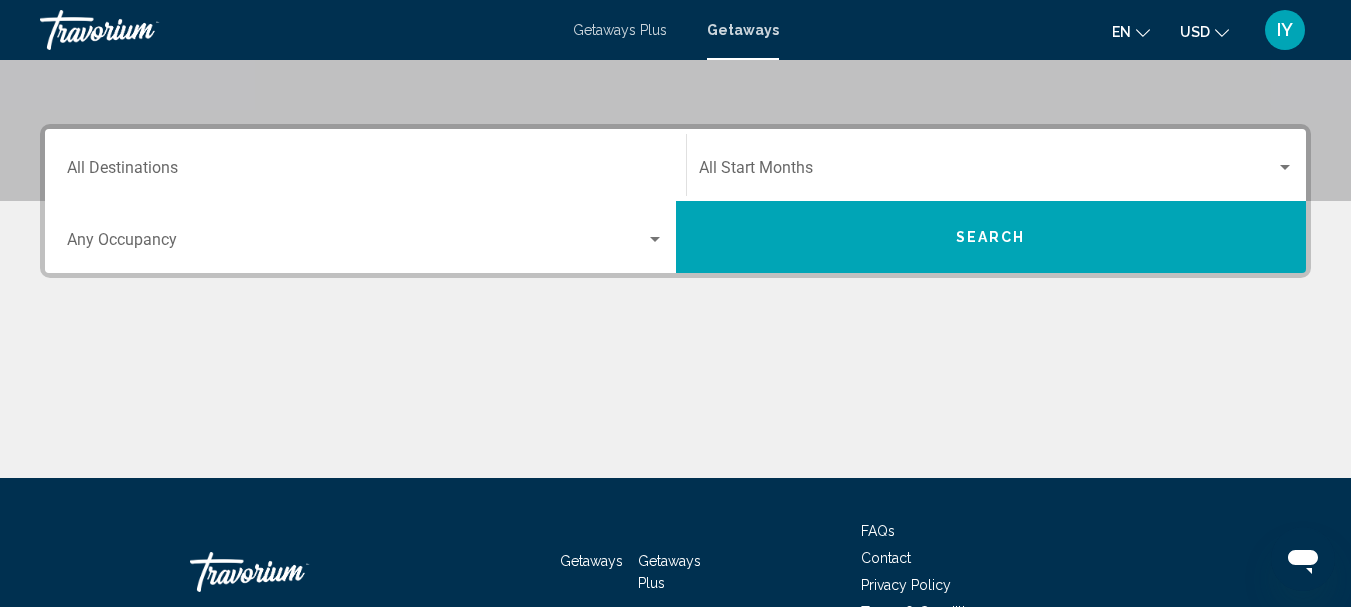 click on "Destination All Destinations" at bounding box center (365, 172) 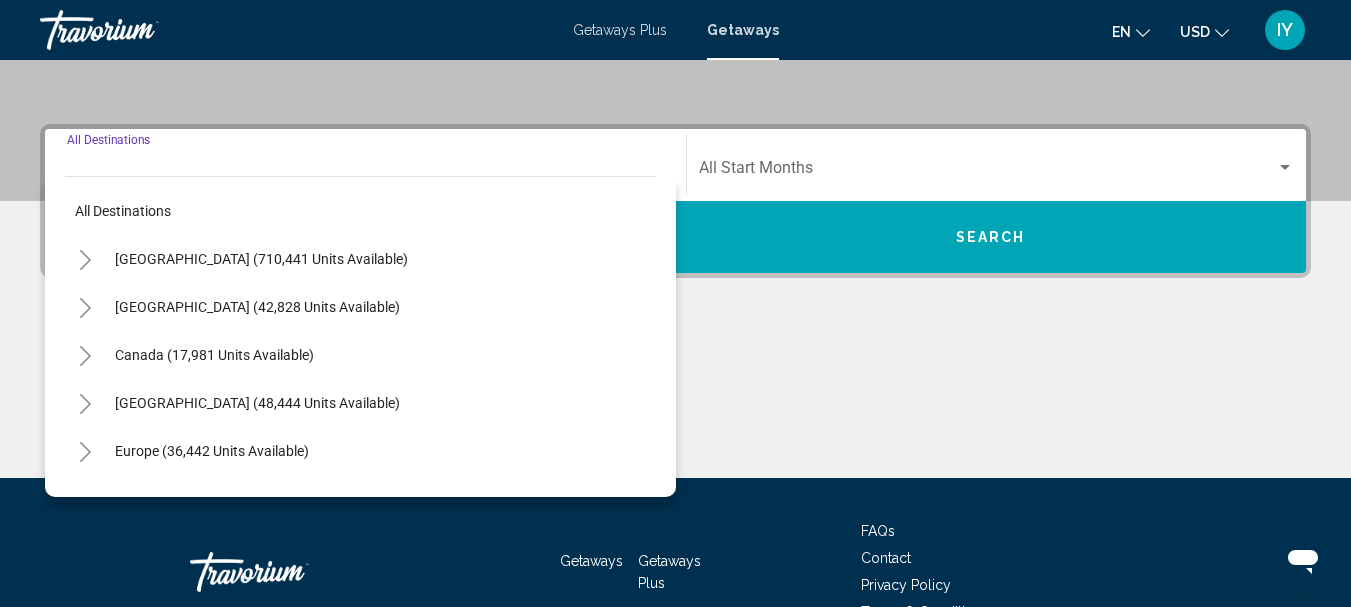 scroll, scrollTop: 458, scrollLeft: 0, axis: vertical 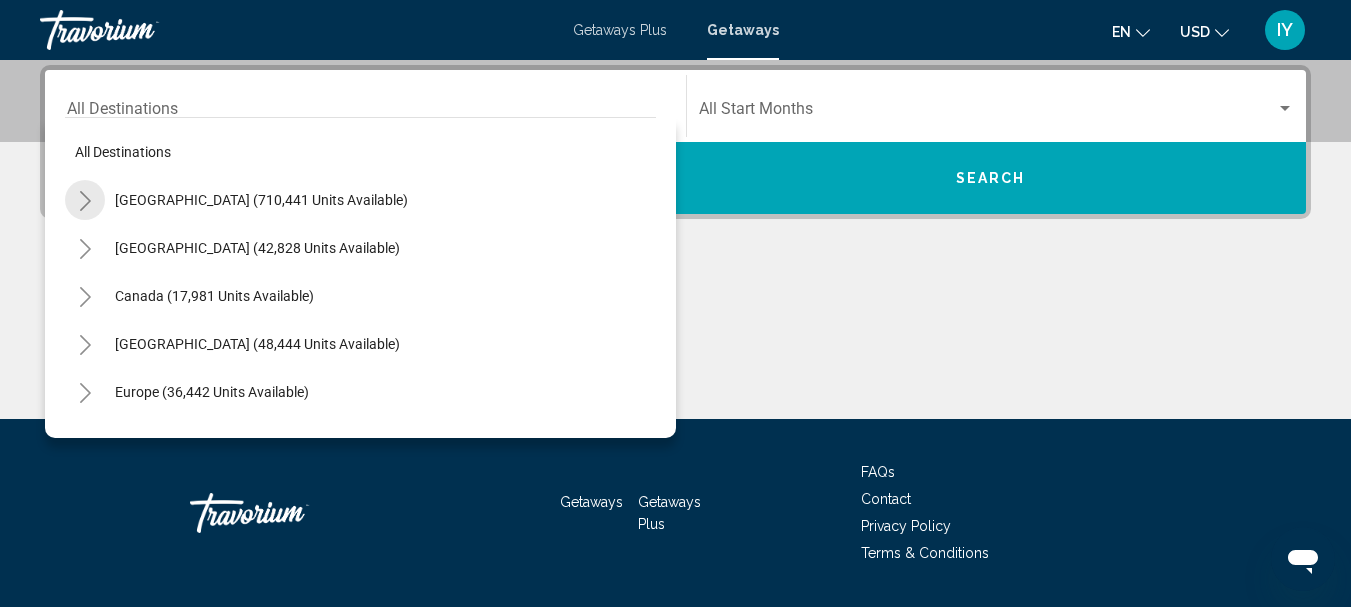 click 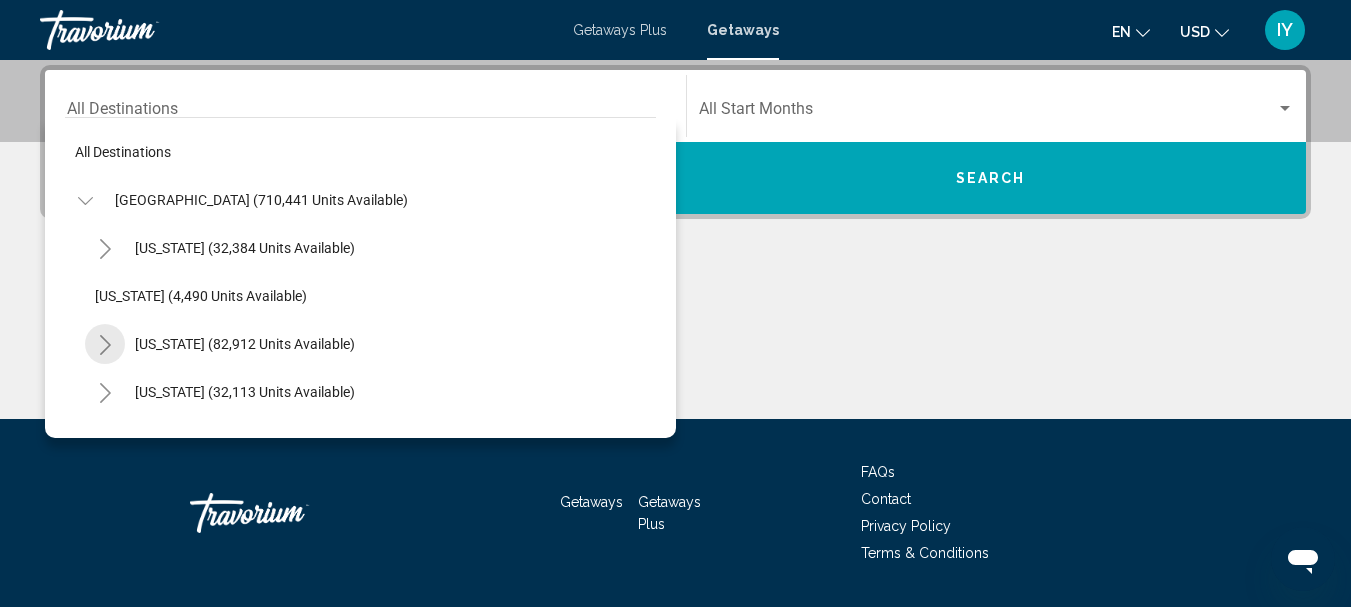 click 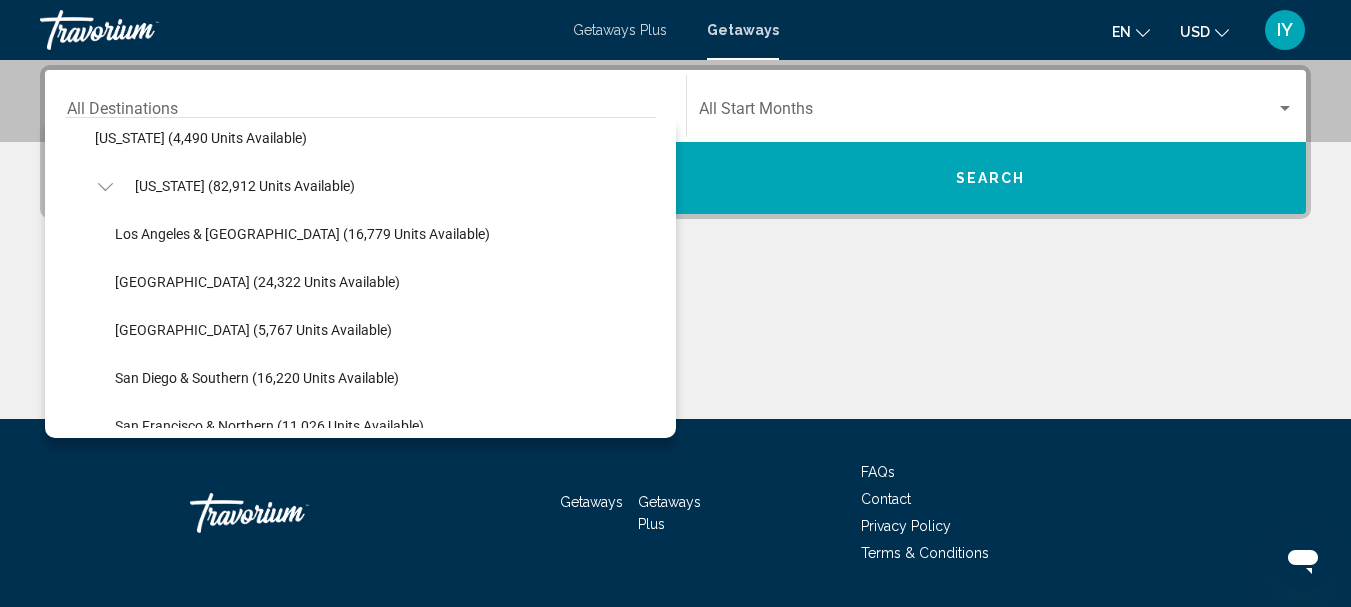 scroll, scrollTop: 169, scrollLeft: 0, axis: vertical 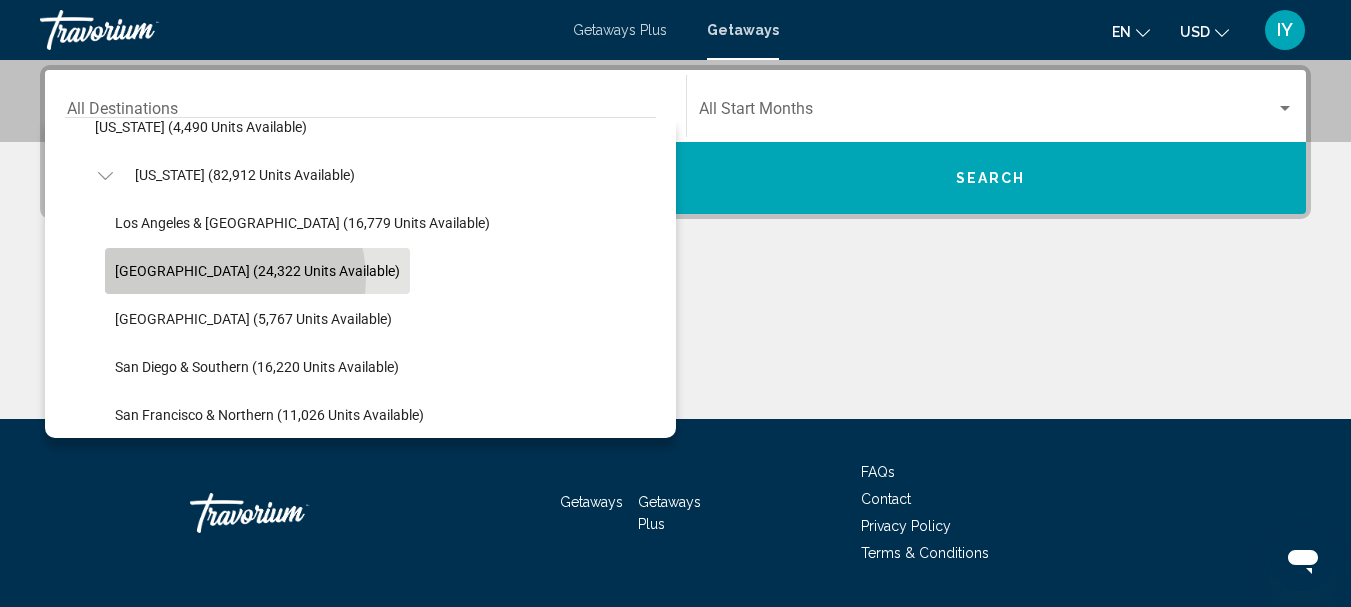click on "[GEOGRAPHIC_DATA] (24,322 units available)" 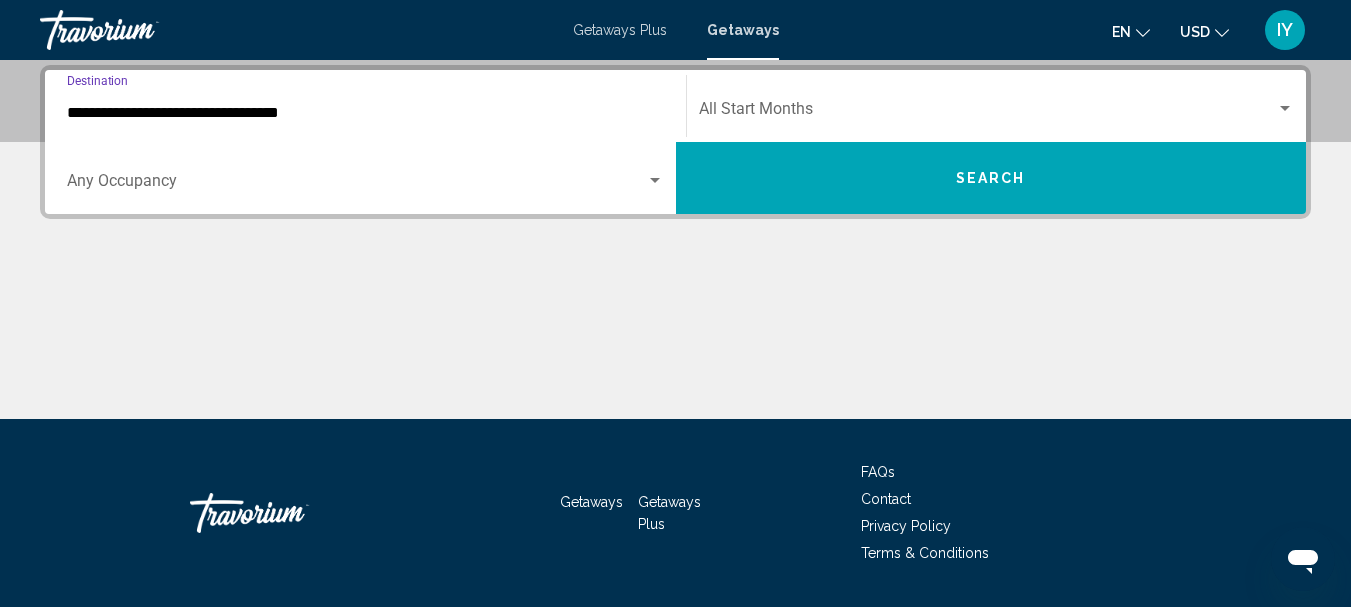 click at bounding box center (1285, 109) 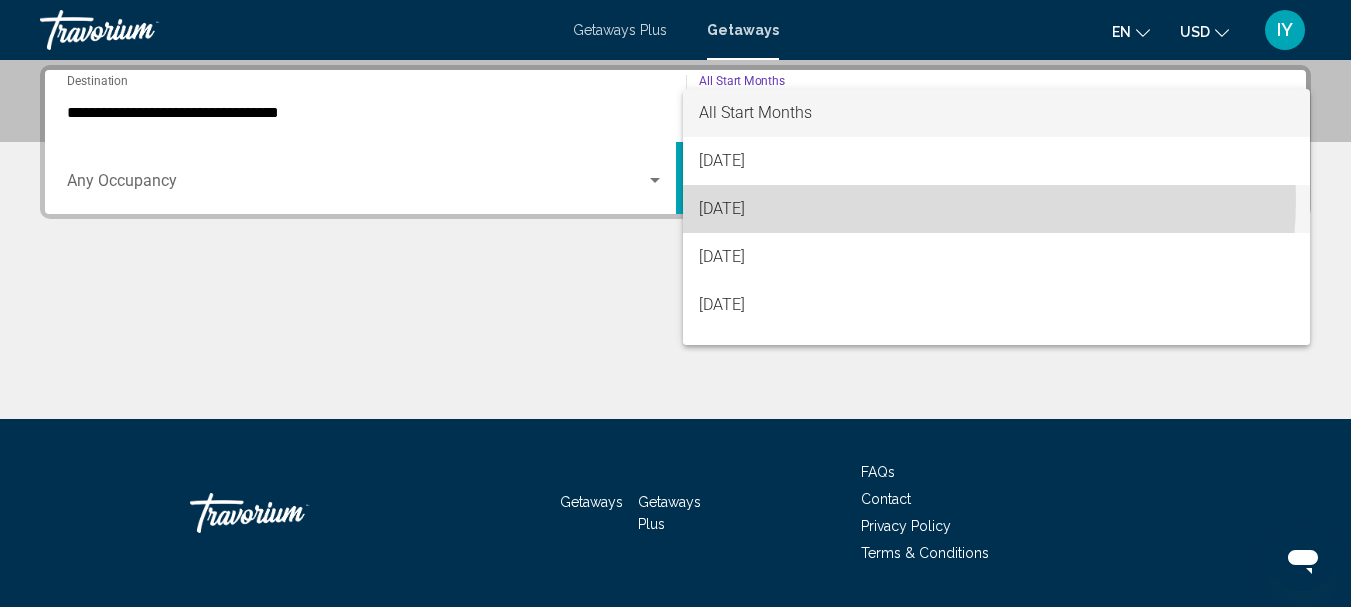 click on "[DATE]" at bounding box center (997, 209) 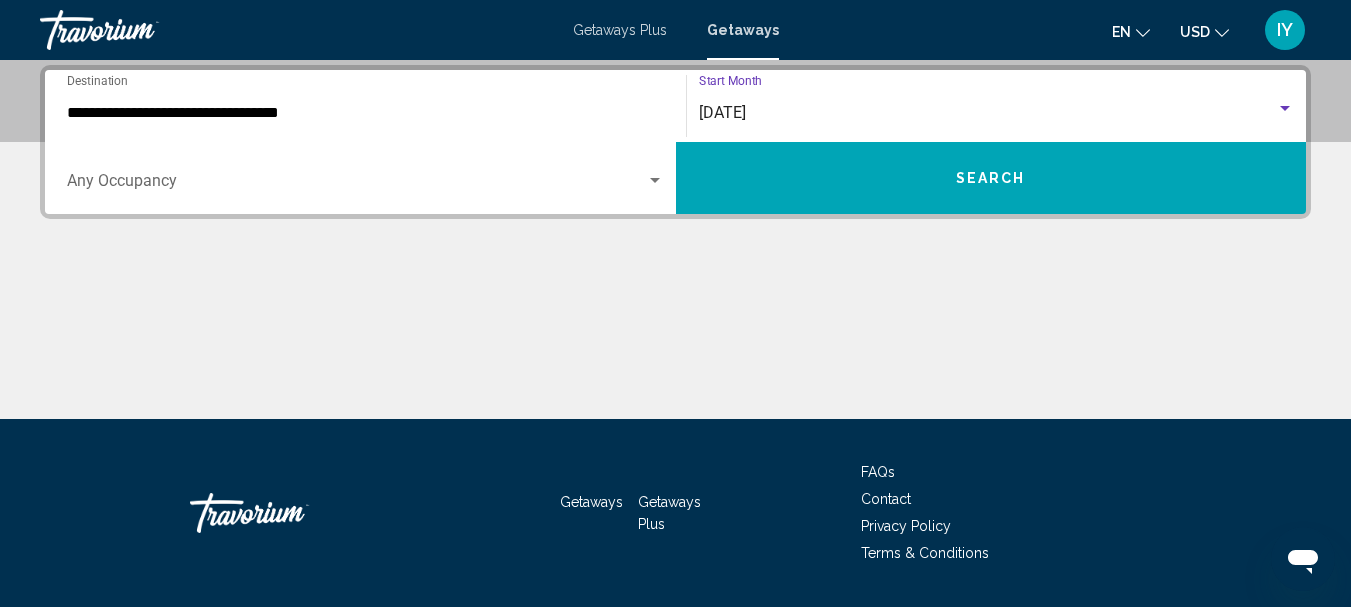 click on "Search" at bounding box center (991, 178) 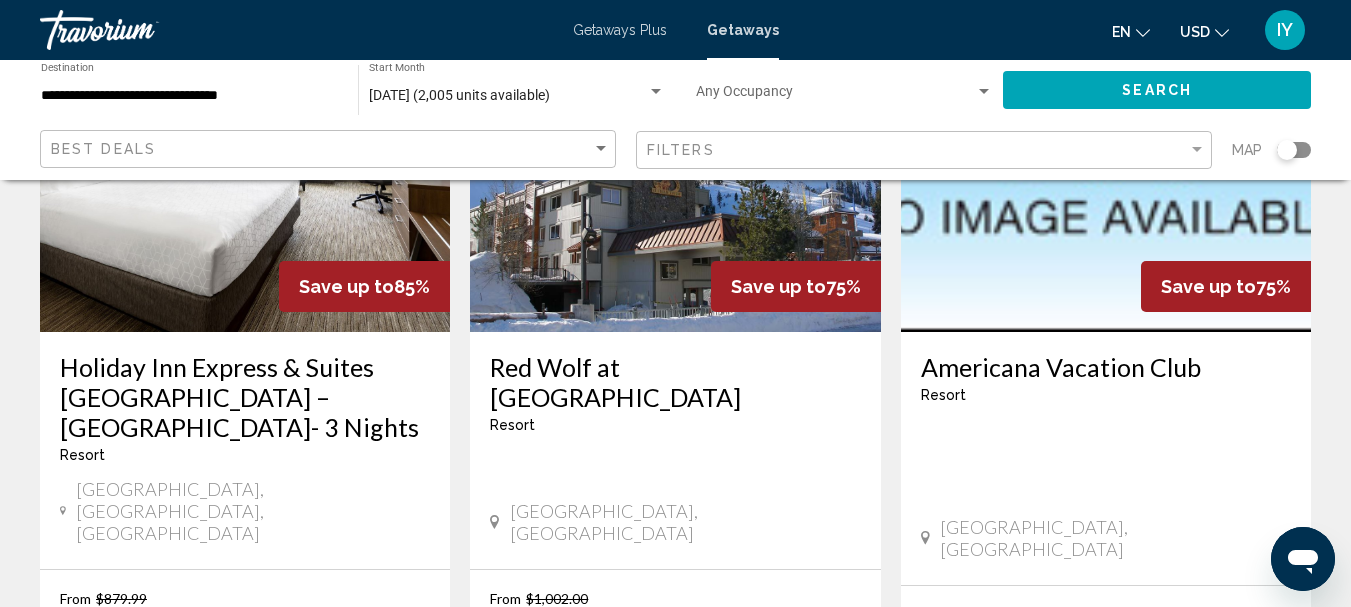 scroll, scrollTop: 1076, scrollLeft: 0, axis: vertical 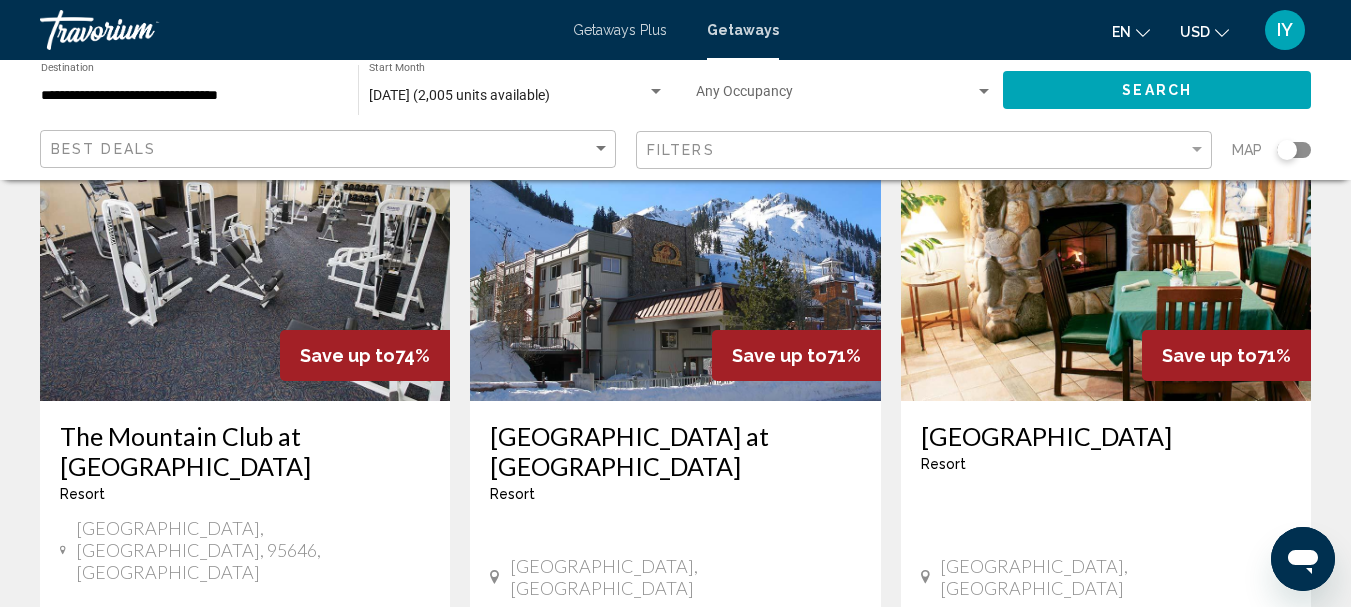 click on "[GEOGRAPHIC_DATA]" at bounding box center (1106, 436) 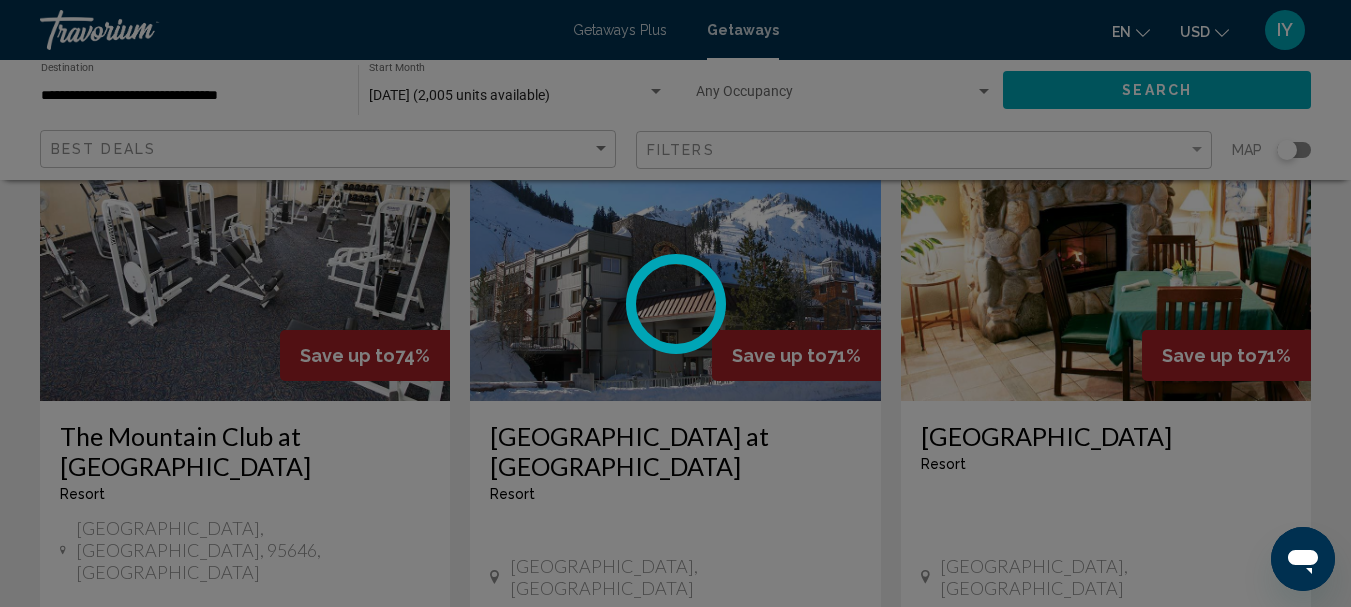 scroll, scrollTop: 232, scrollLeft: 0, axis: vertical 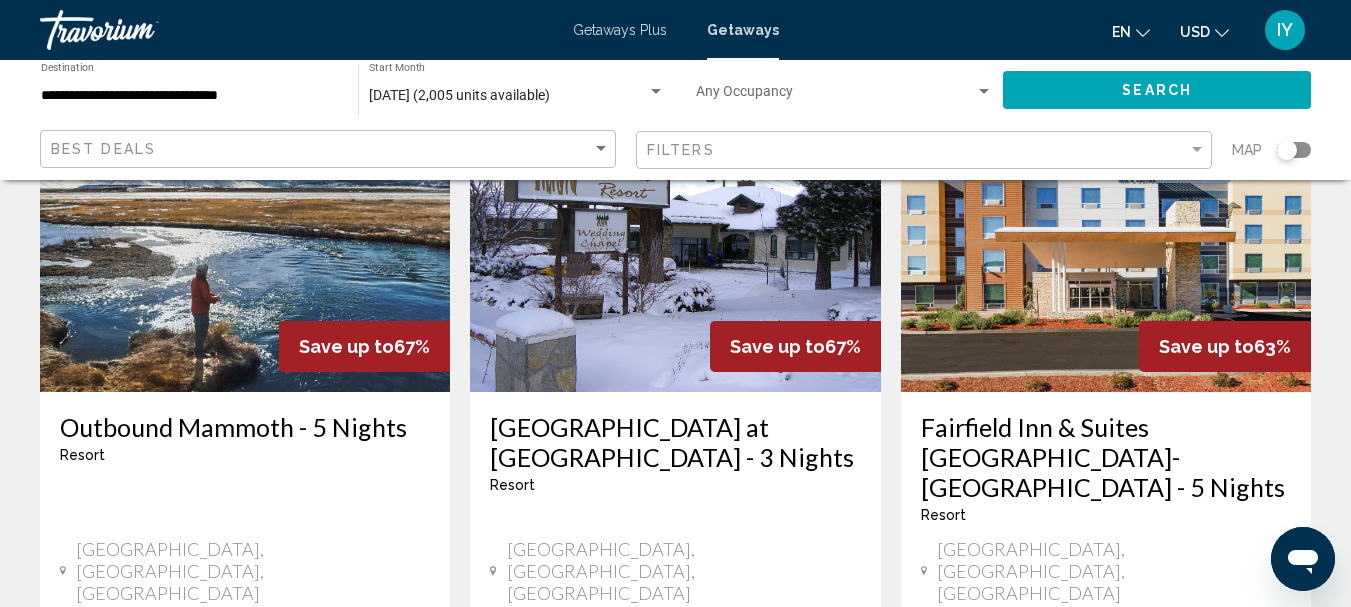 click on "2" at bounding box center (711, 904) 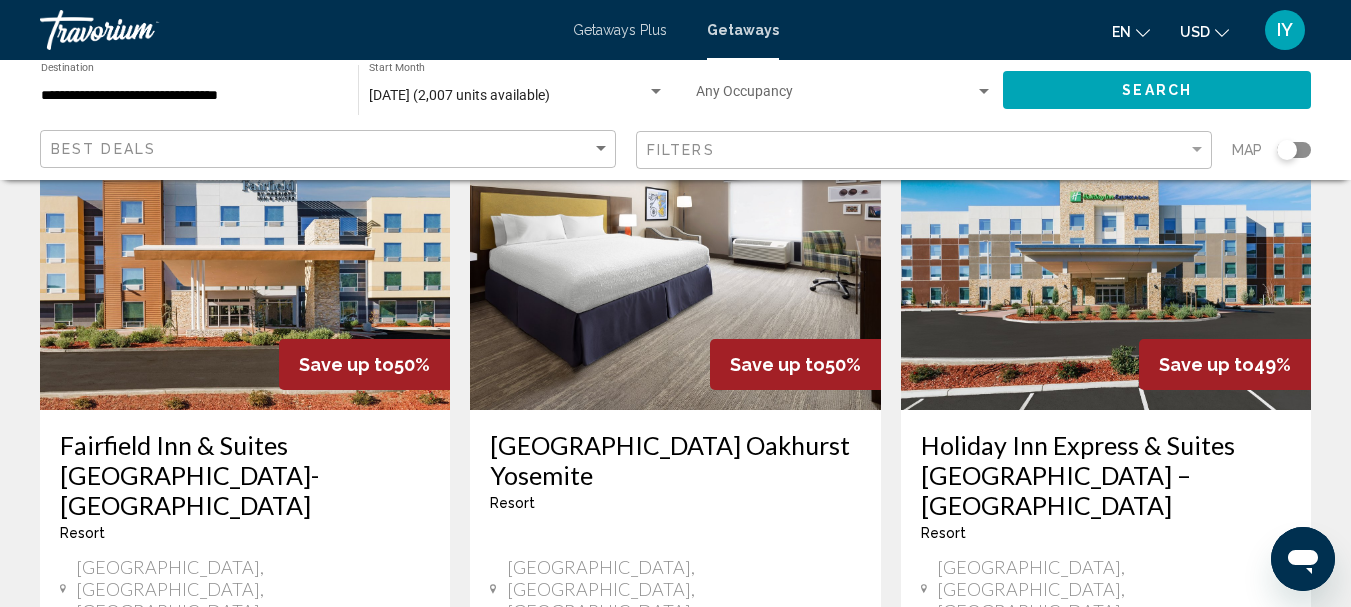 scroll, scrollTop: 1007, scrollLeft: 0, axis: vertical 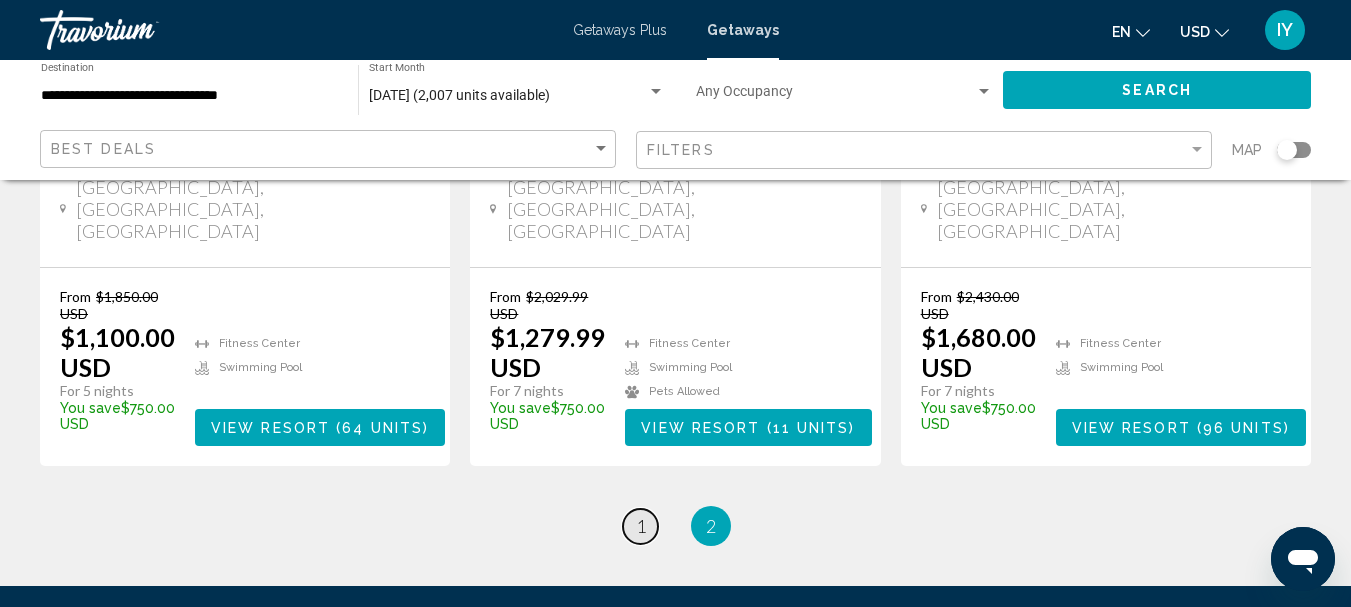 click on "1" at bounding box center (641, 526) 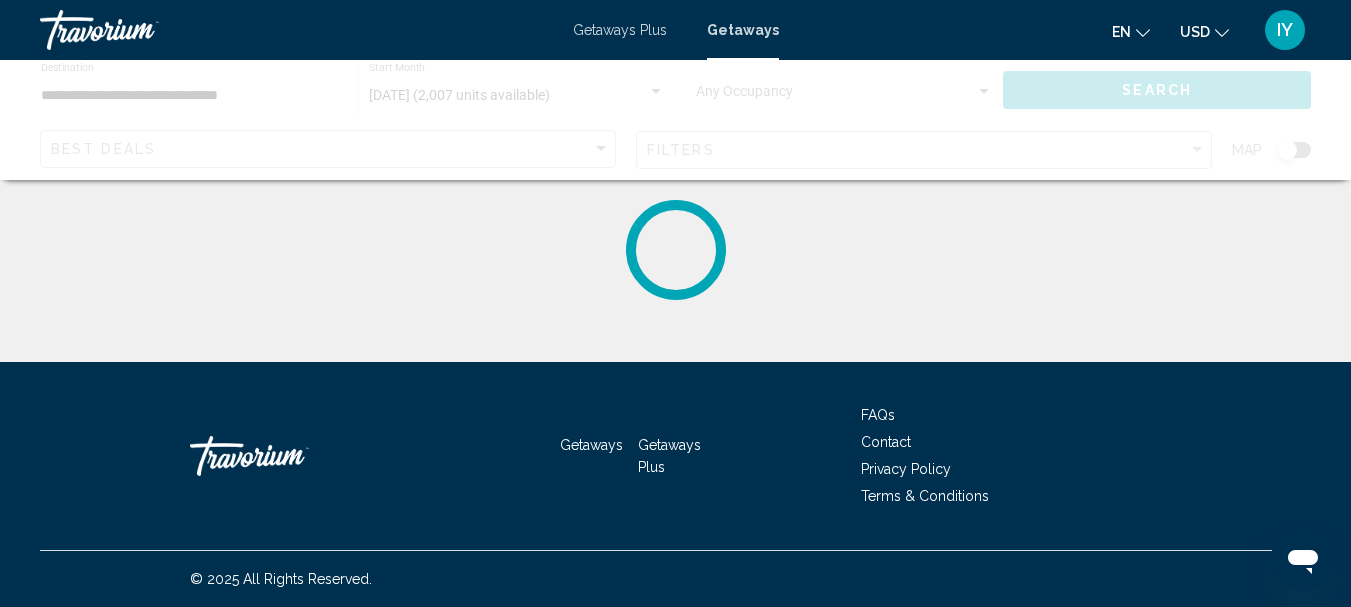 scroll, scrollTop: 0, scrollLeft: 0, axis: both 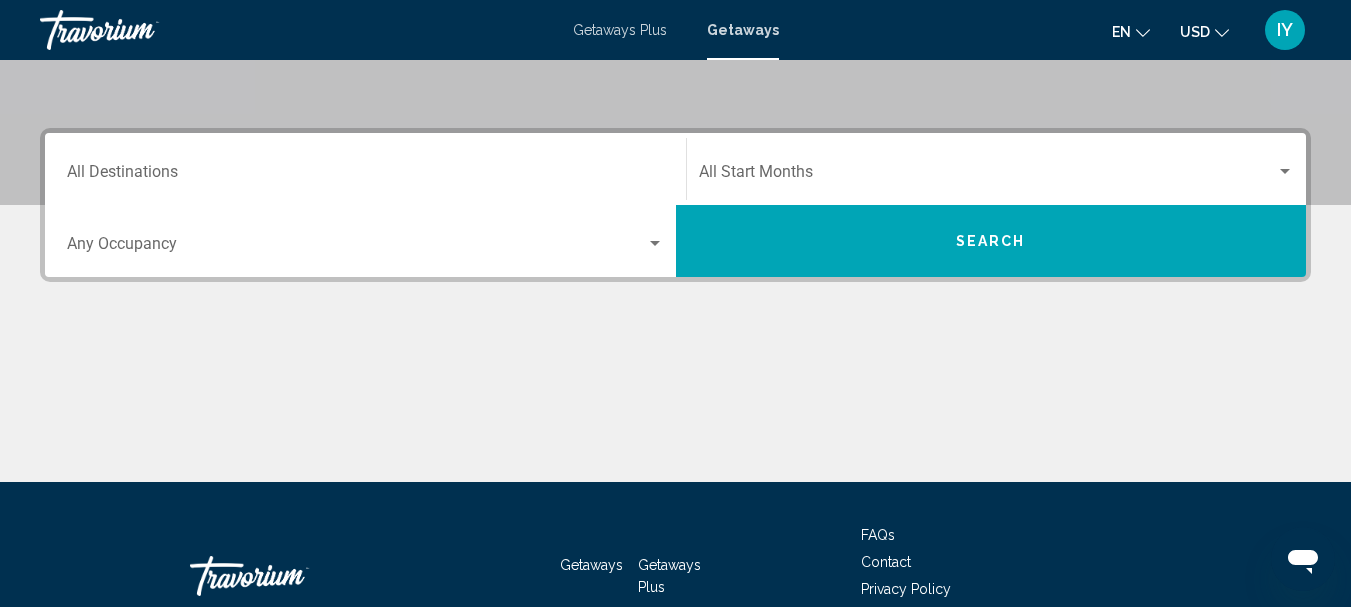 click on "Destination All Destinations" at bounding box center (365, 176) 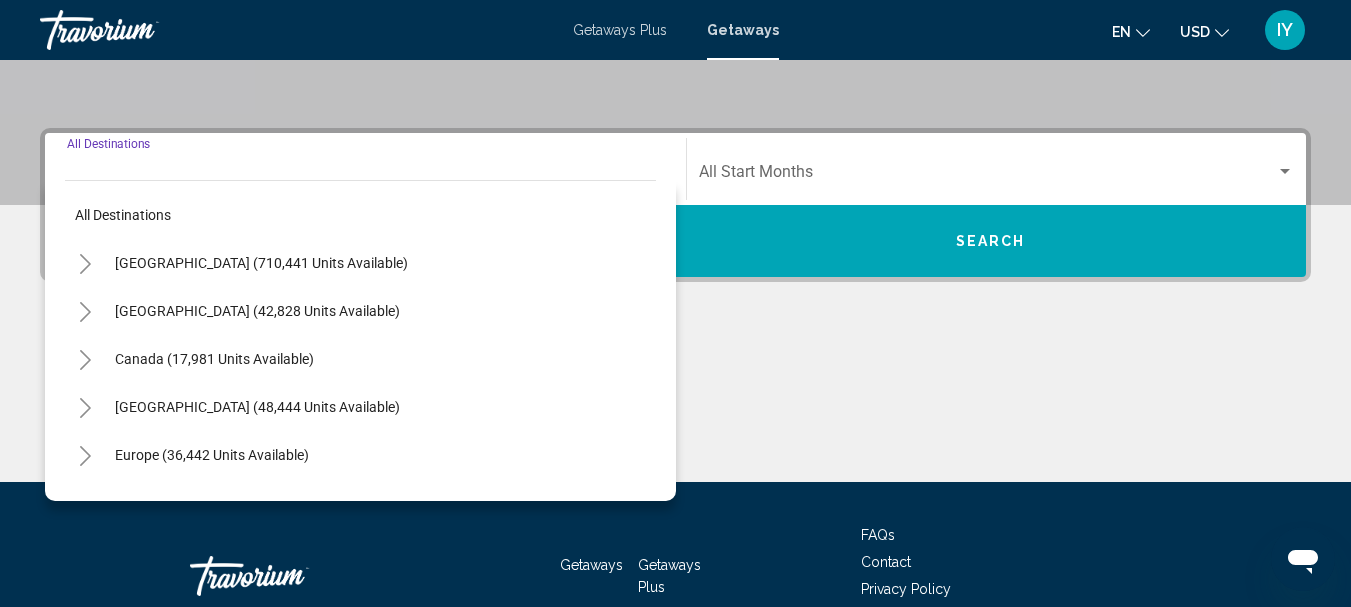 scroll, scrollTop: 458, scrollLeft: 0, axis: vertical 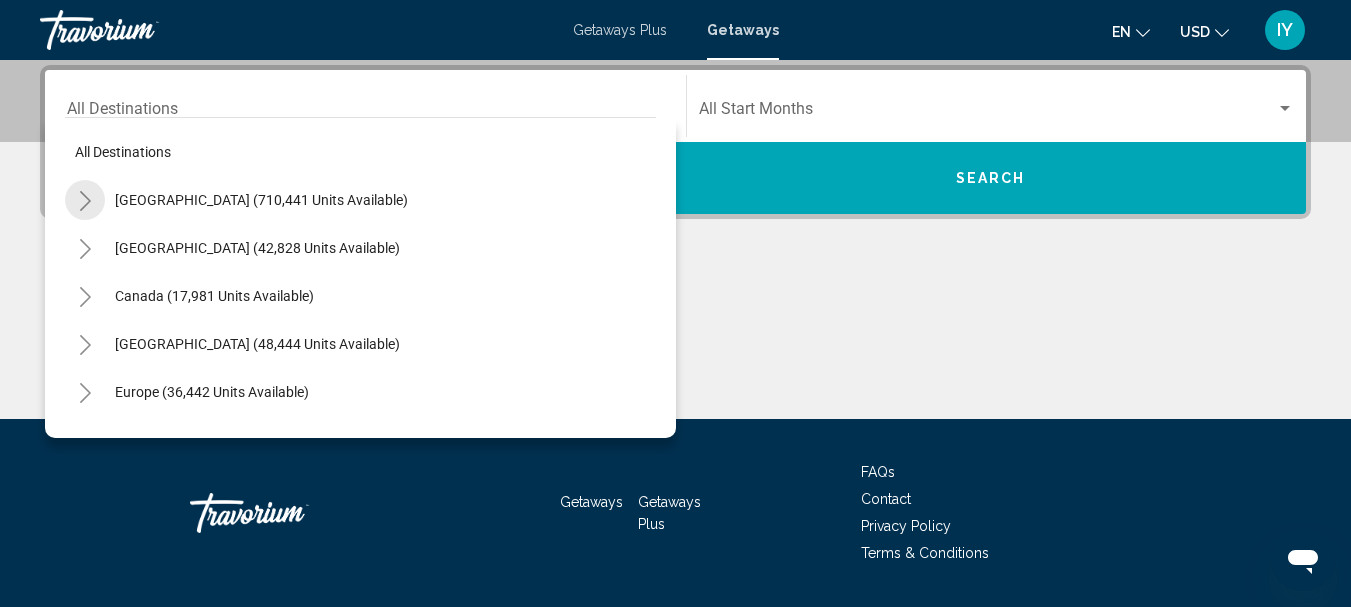 click 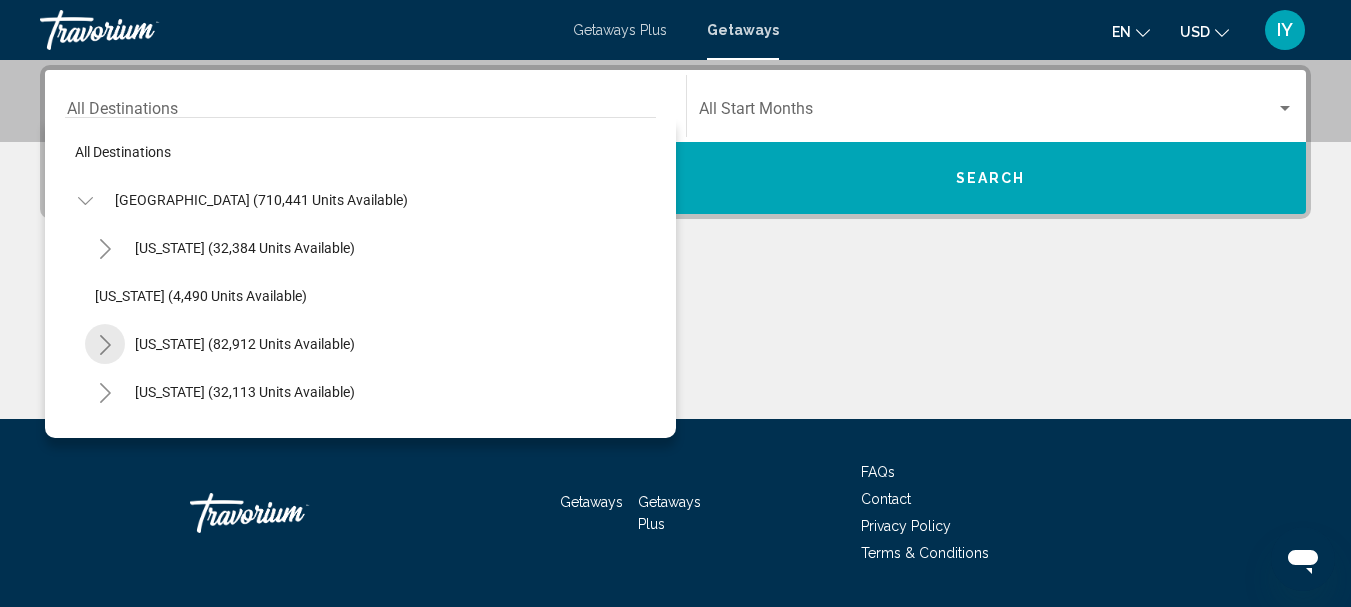 click 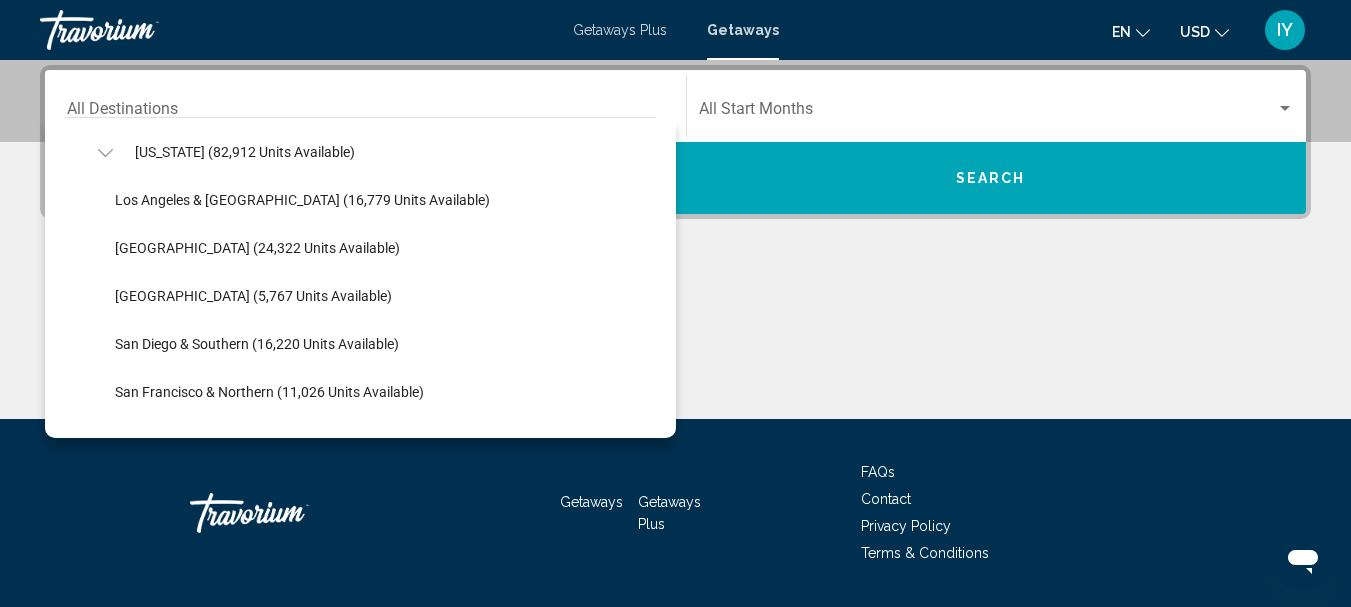 scroll, scrollTop: 214, scrollLeft: 0, axis: vertical 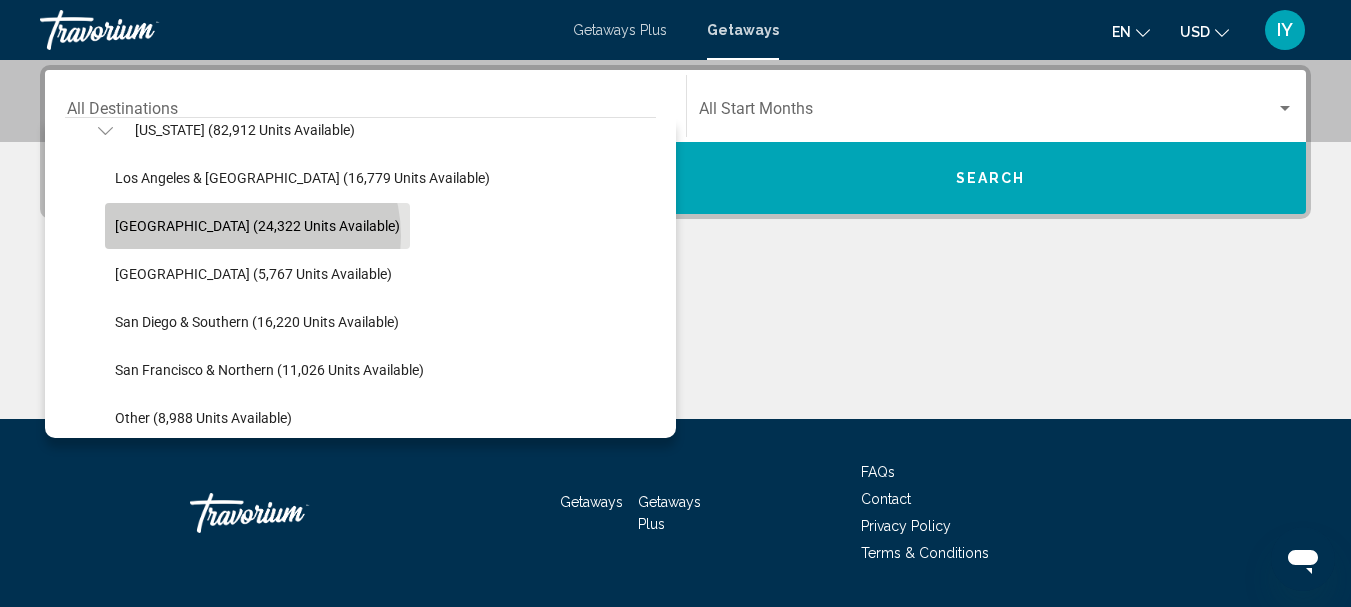 click on "[GEOGRAPHIC_DATA] (24,322 units available)" 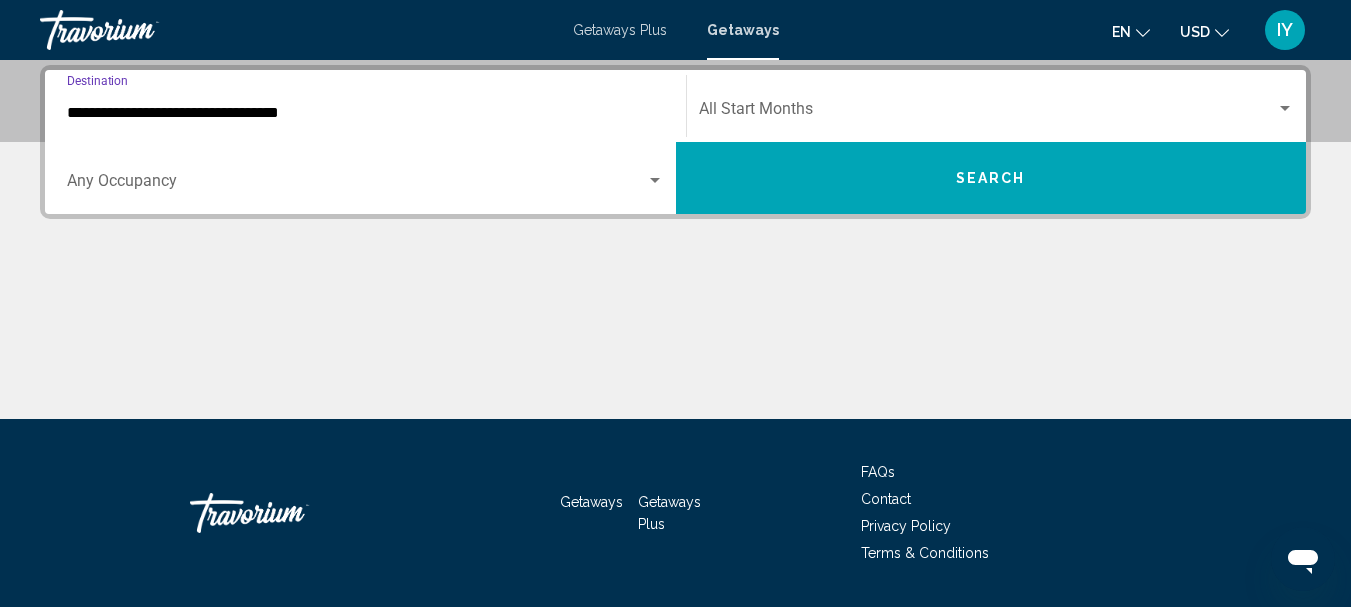 click at bounding box center [1285, 108] 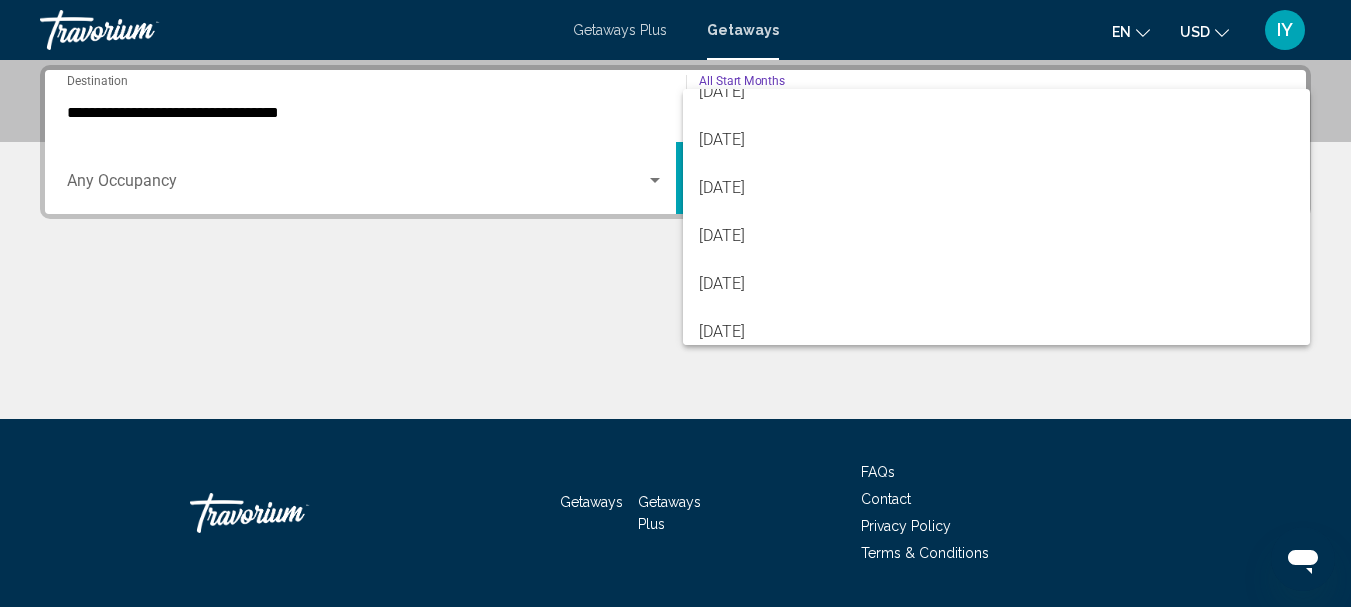 scroll, scrollTop: 232, scrollLeft: 0, axis: vertical 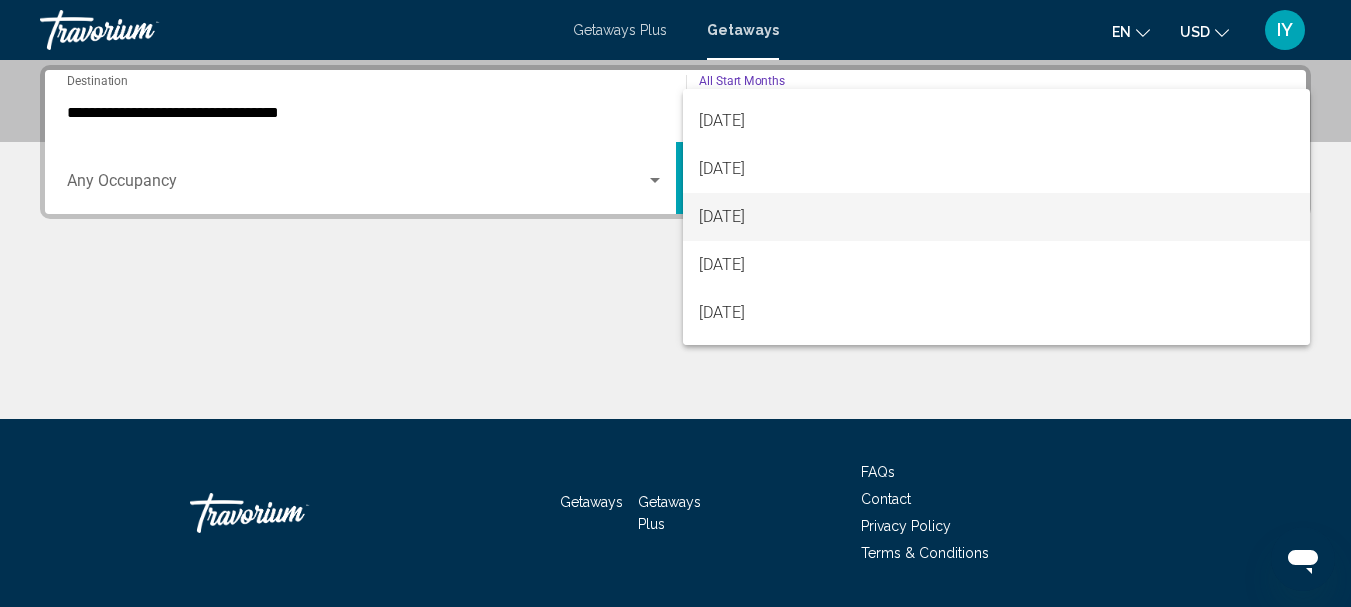 click on "[DATE]" at bounding box center [997, 217] 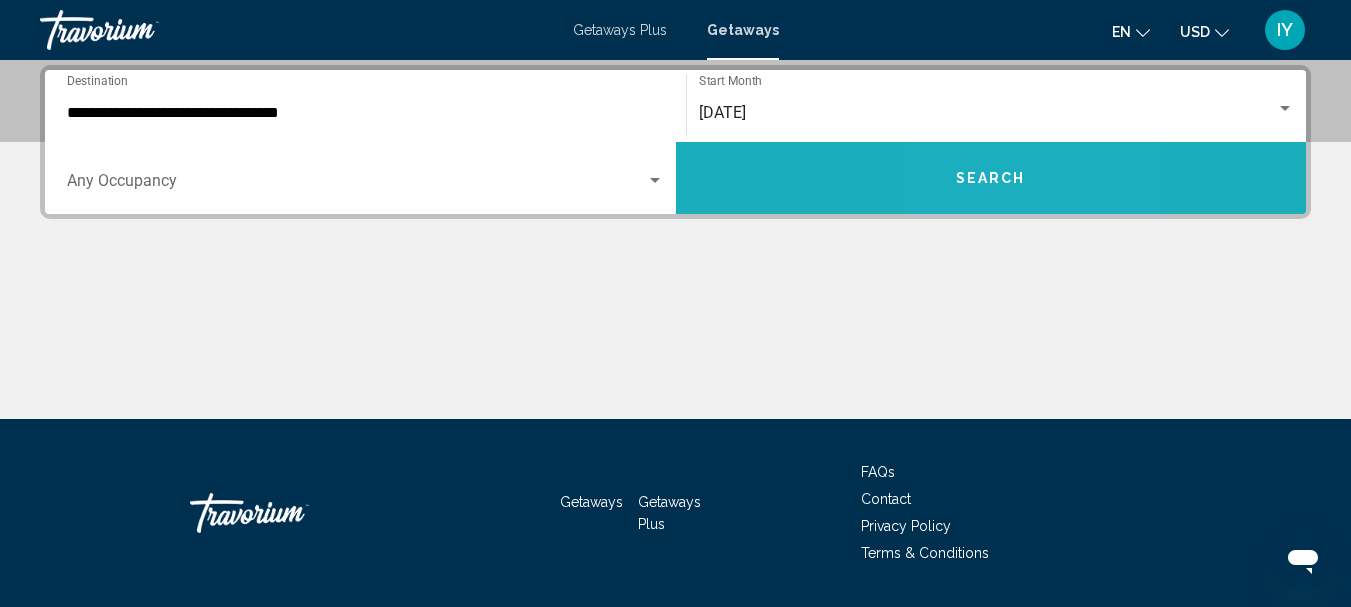 click on "Search" at bounding box center (991, 179) 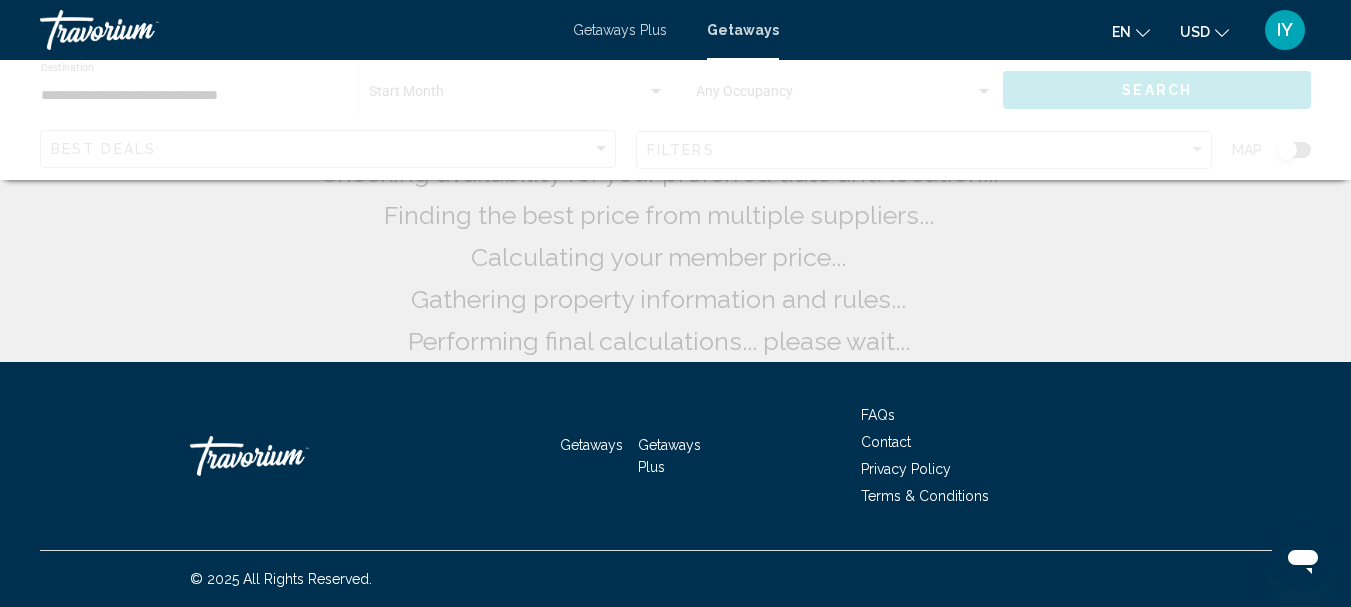 scroll, scrollTop: 0, scrollLeft: 0, axis: both 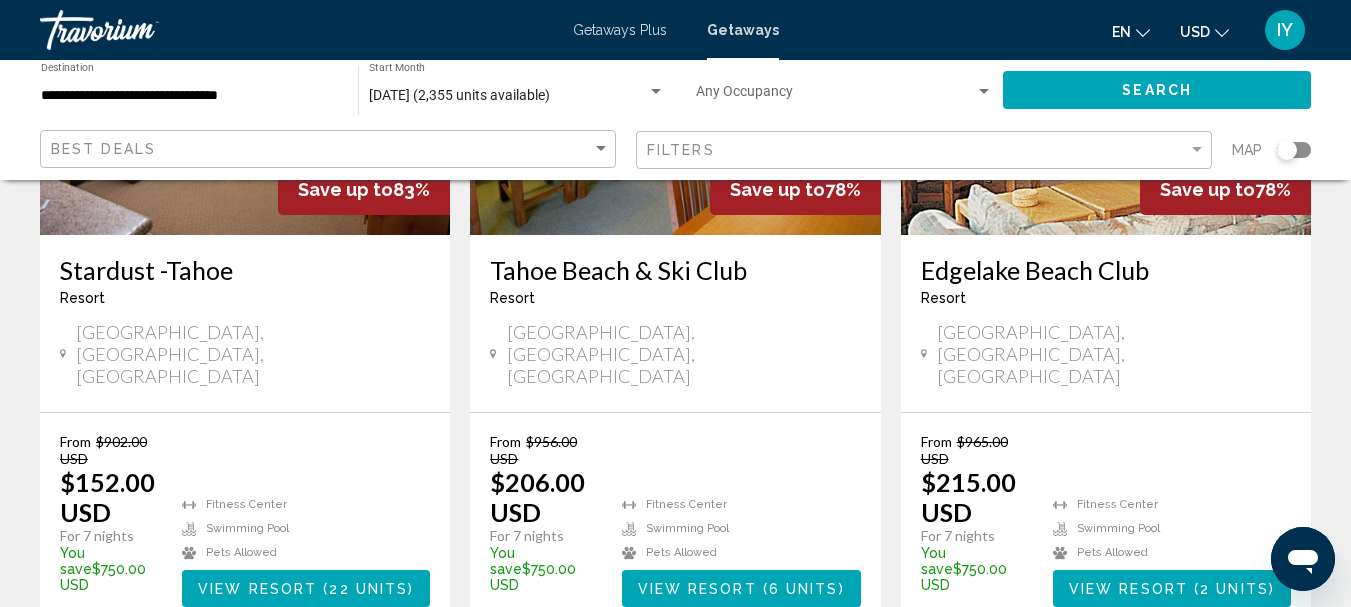 click on "2" at bounding box center [711, 687] 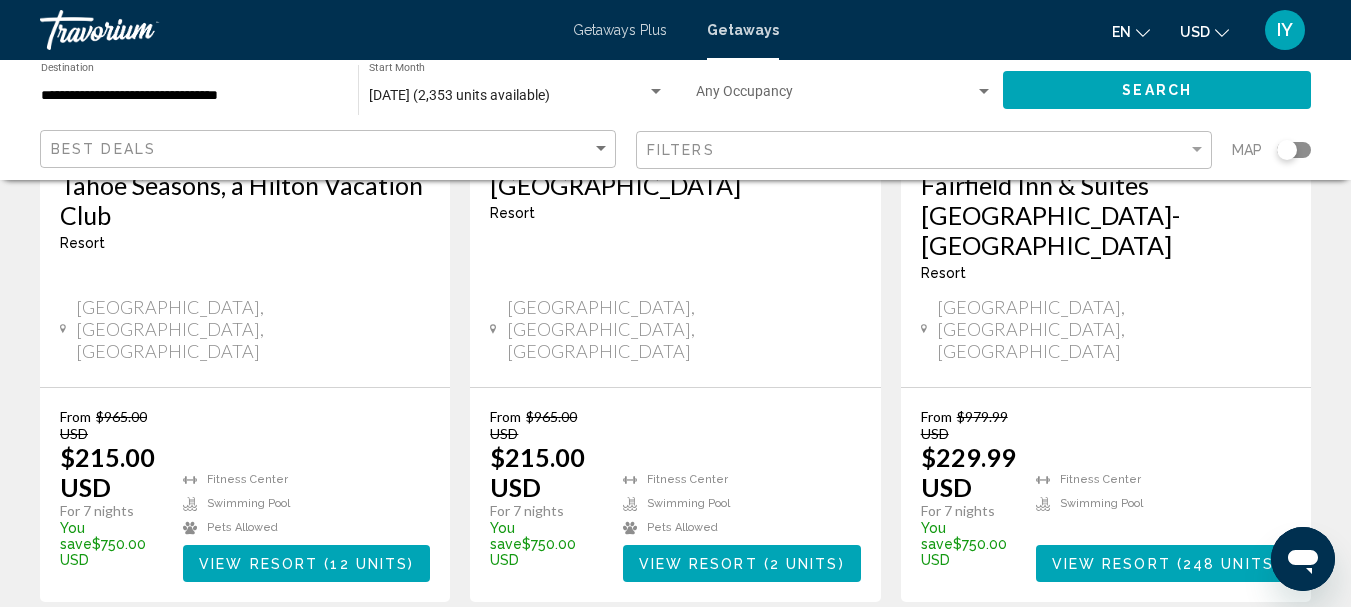 scroll, scrollTop: 464, scrollLeft: 0, axis: vertical 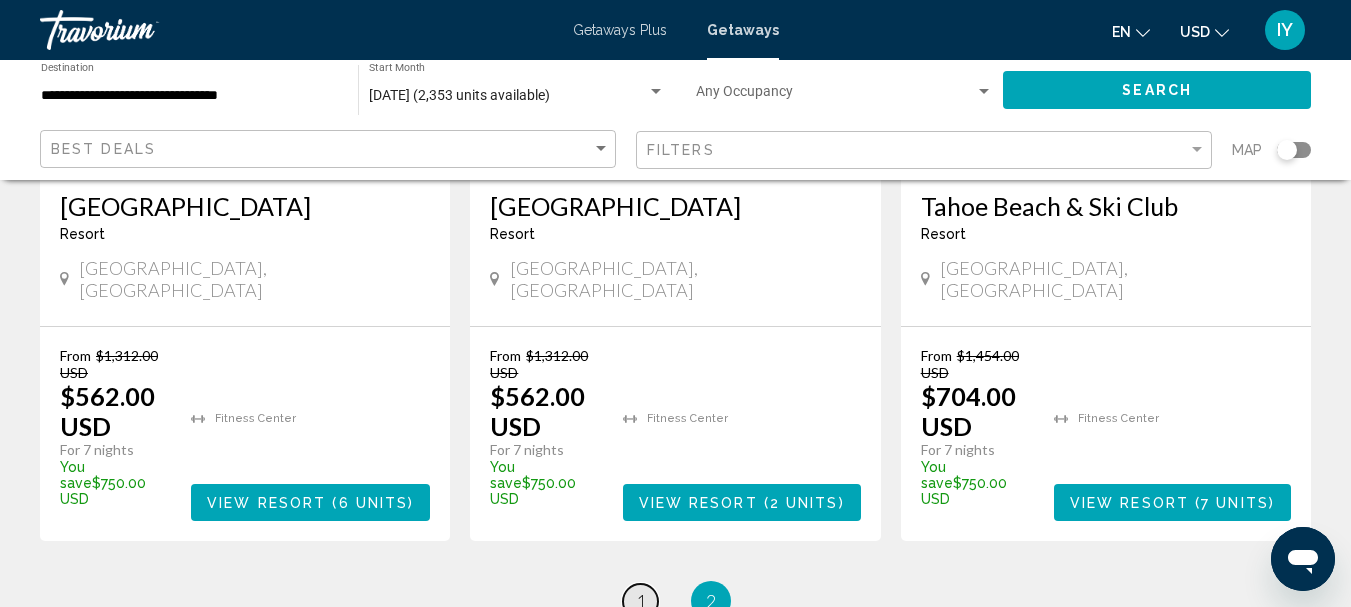 click on "page  1" at bounding box center (640, 601) 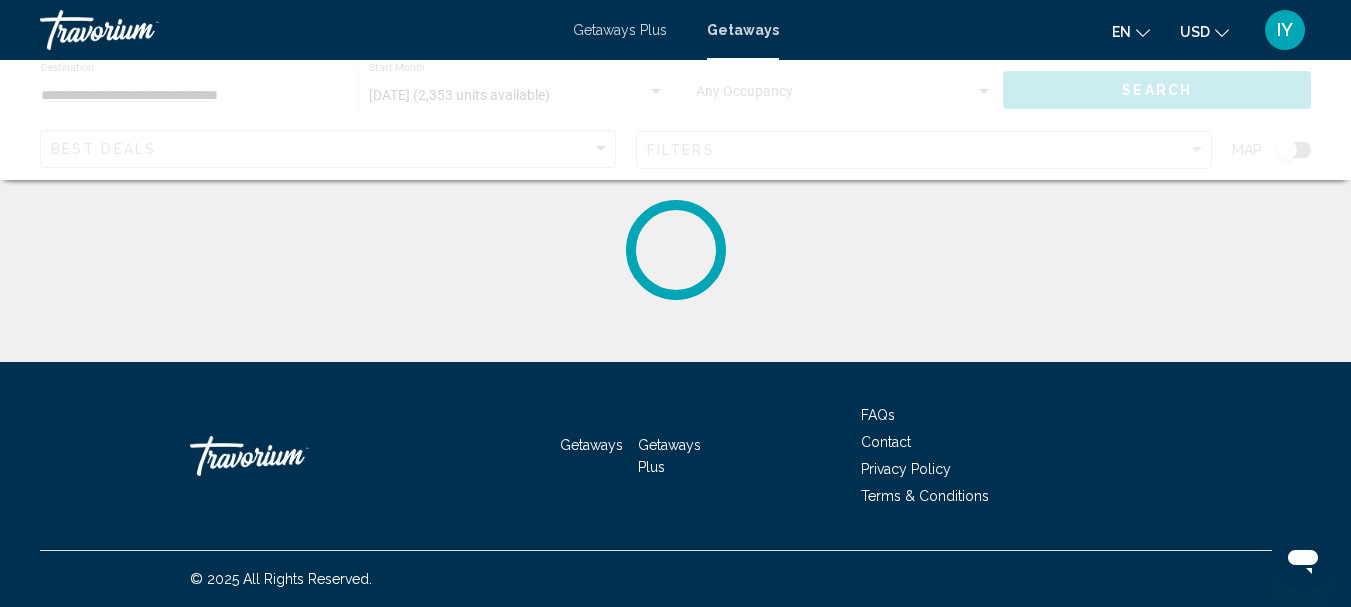 scroll, scrollTop: 0, scrollLeft: 0, axis: both 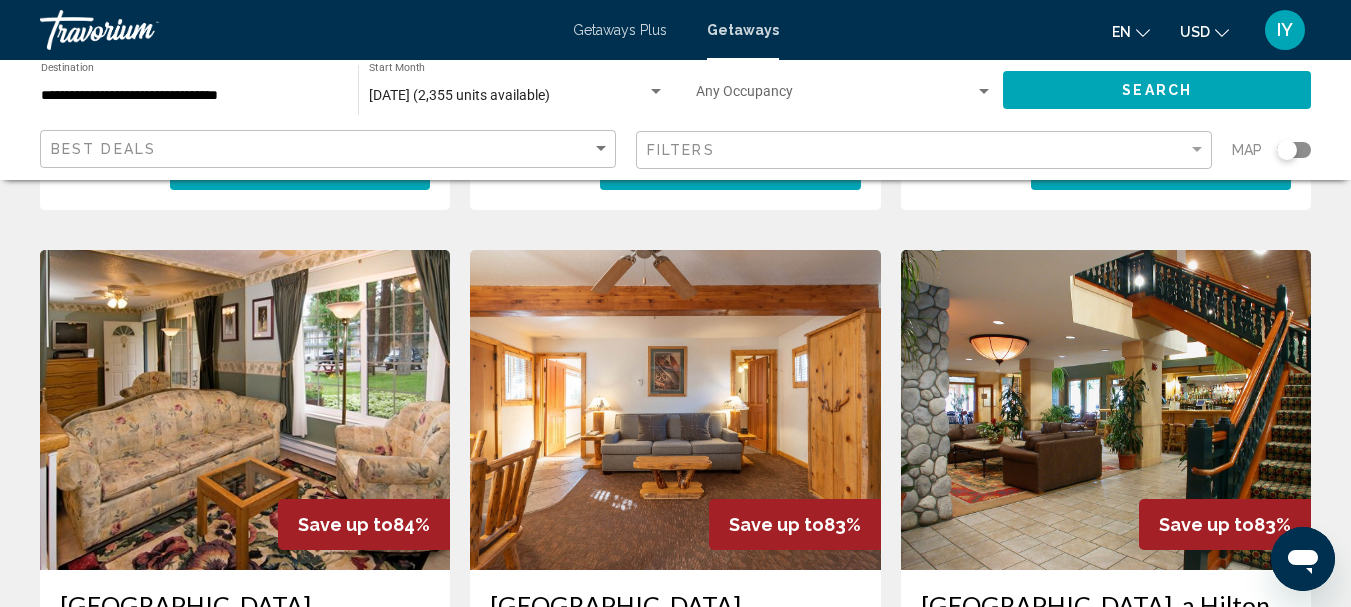 click on "[GEOGRAPHIC_DATA]" at bounding box center [675, 605] 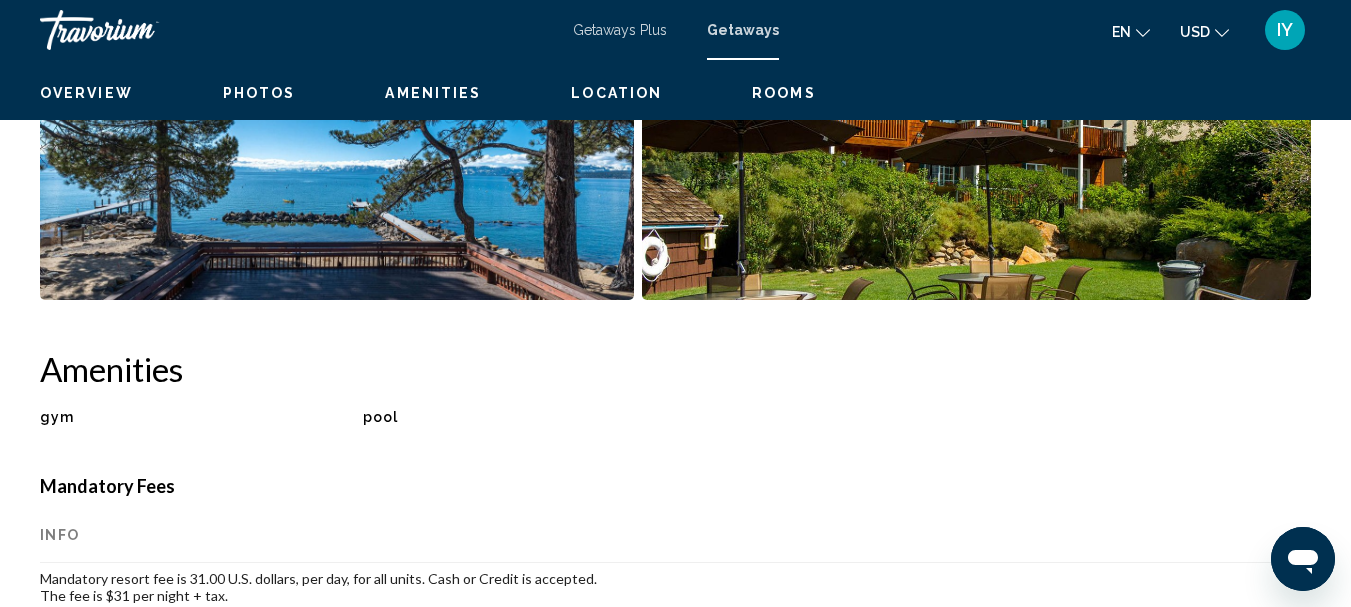 scroll, scrollTop: 232, scrollLeft: 0, axis: vertical 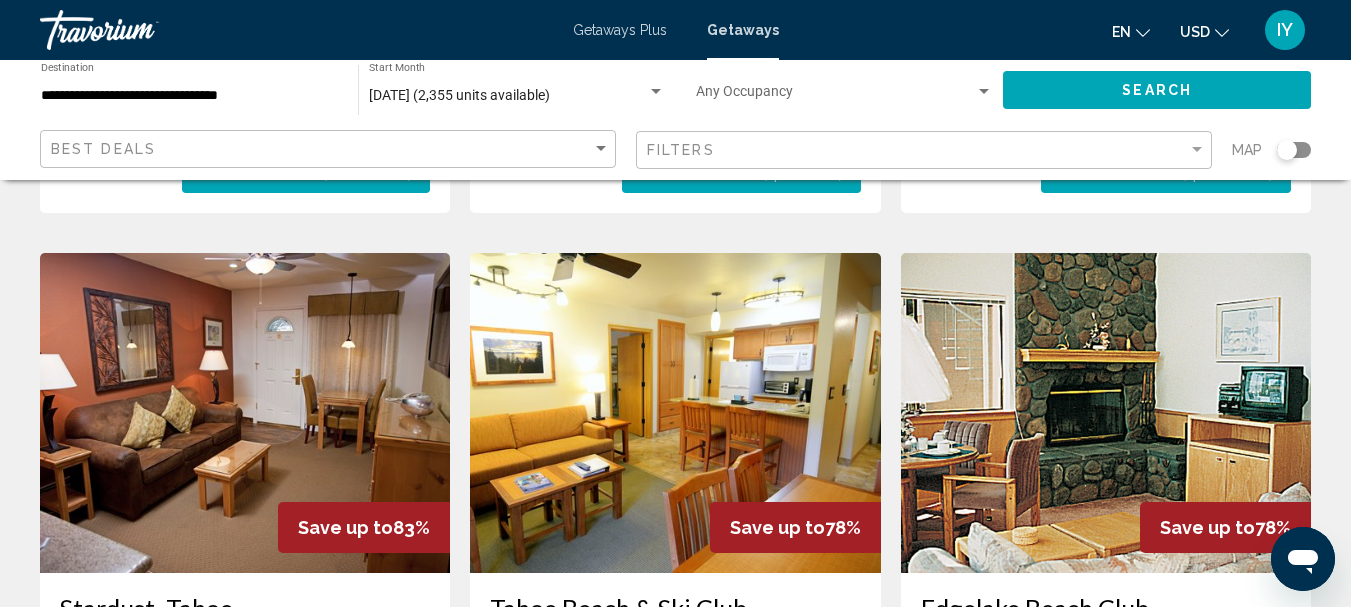 click on "Stardust -Tahoe" at bounding box center (245, 608) 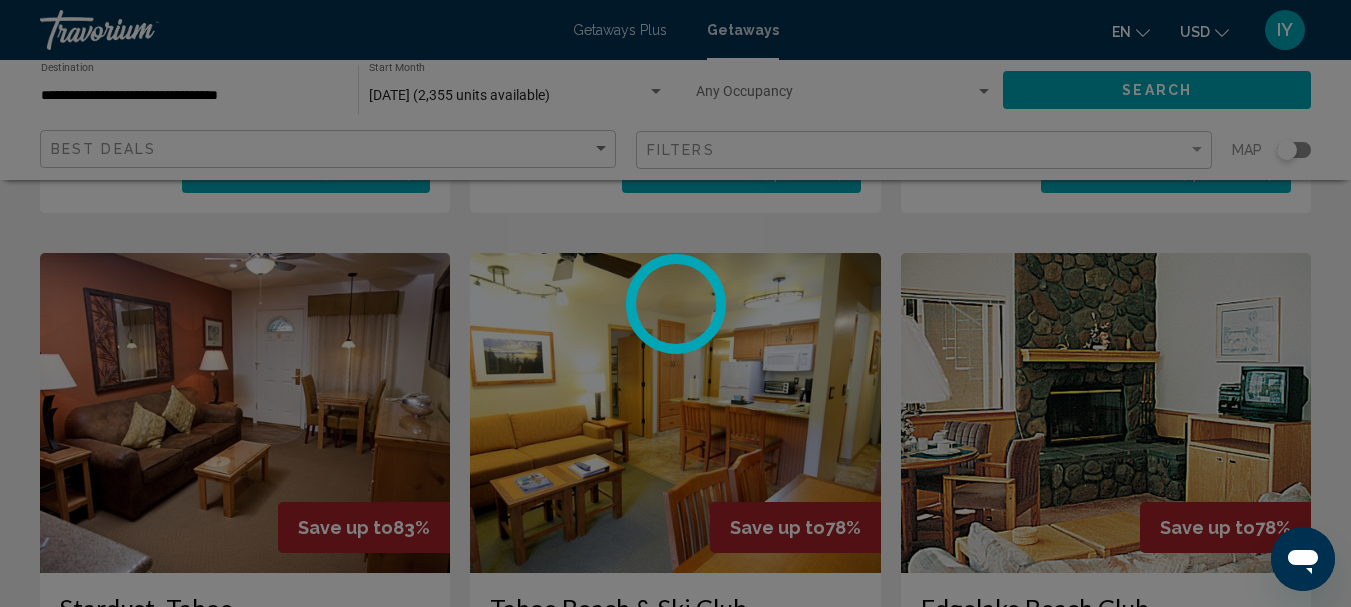 scroll, scrollTop: 232, scrollLeft: 0, axis: vertical 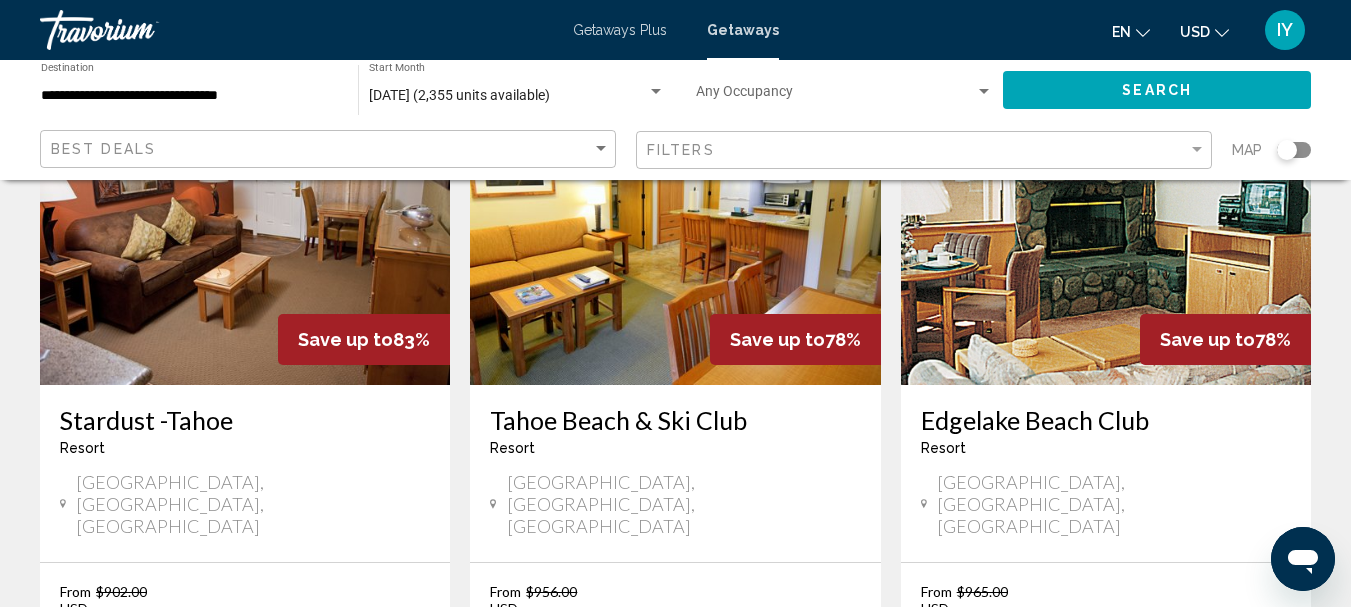 click on "2" at bounding box center [711, 837] 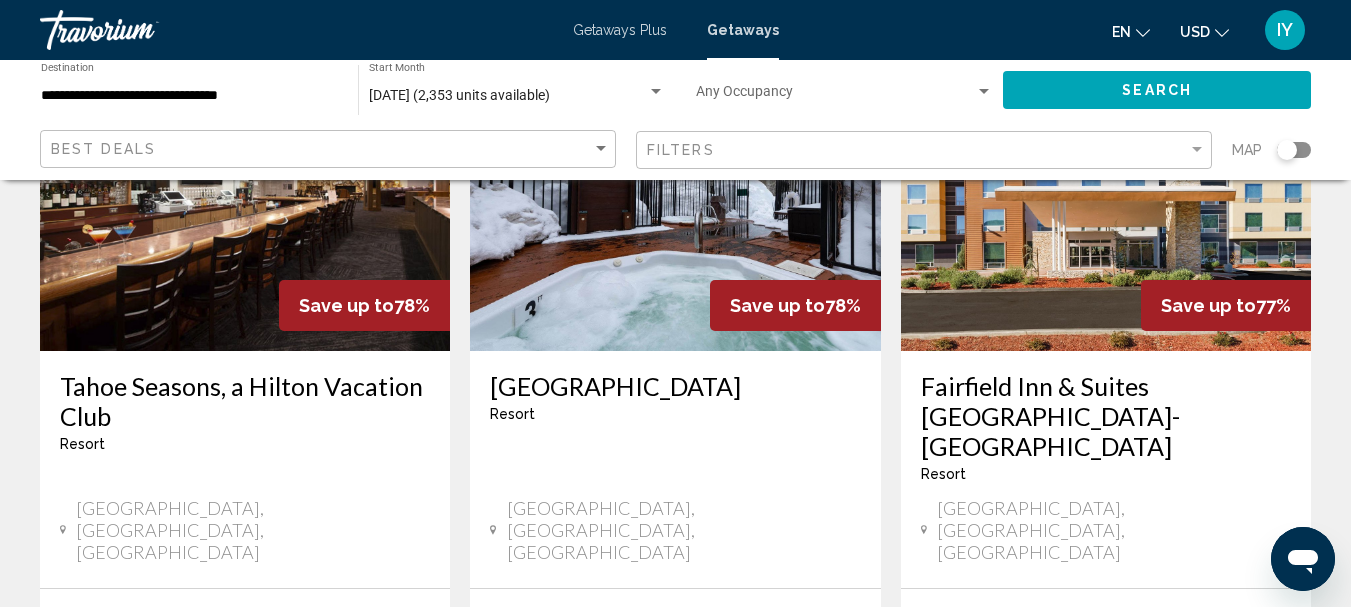scroll, scrollTop: 244, scrollLeft: 0, axis: vertical 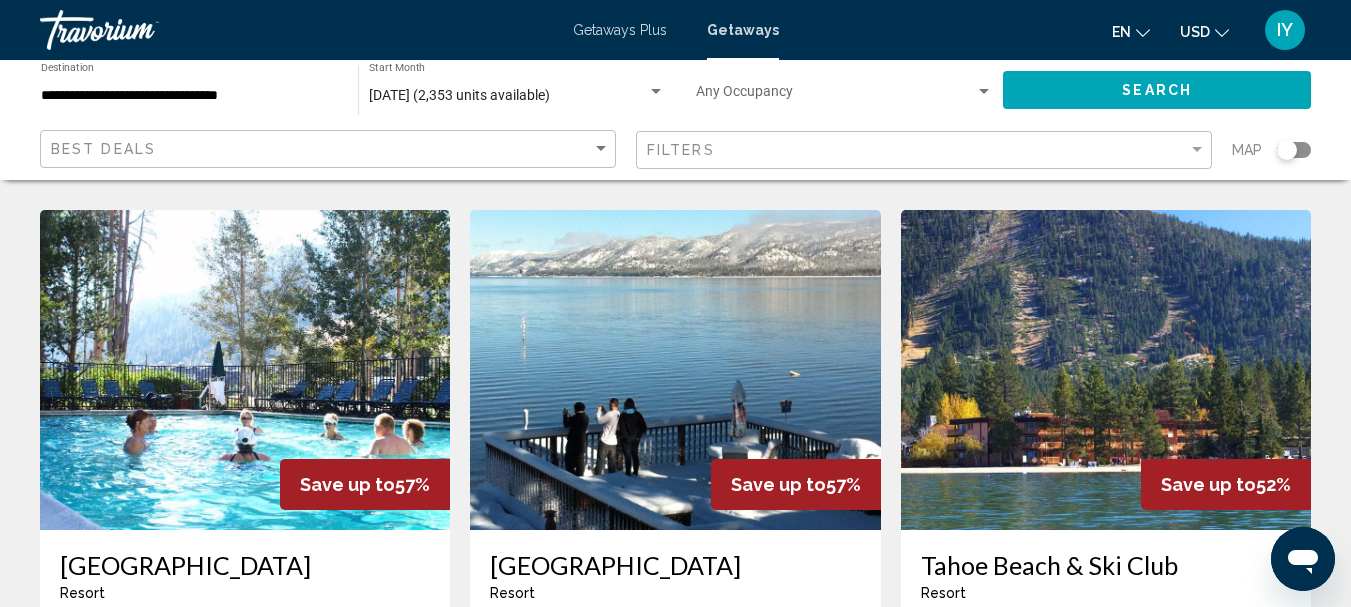 click at bounding box center [675, 370] 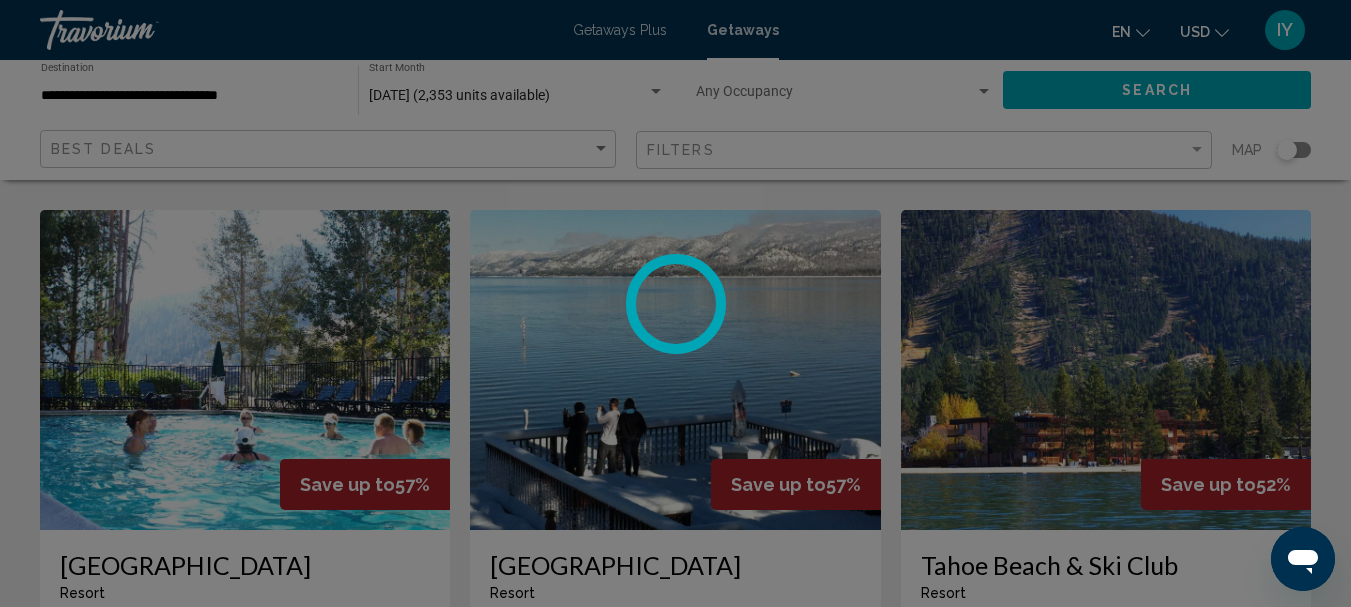 scroll, scrollTop: 232, scrollLeft: 0, axis: vertical 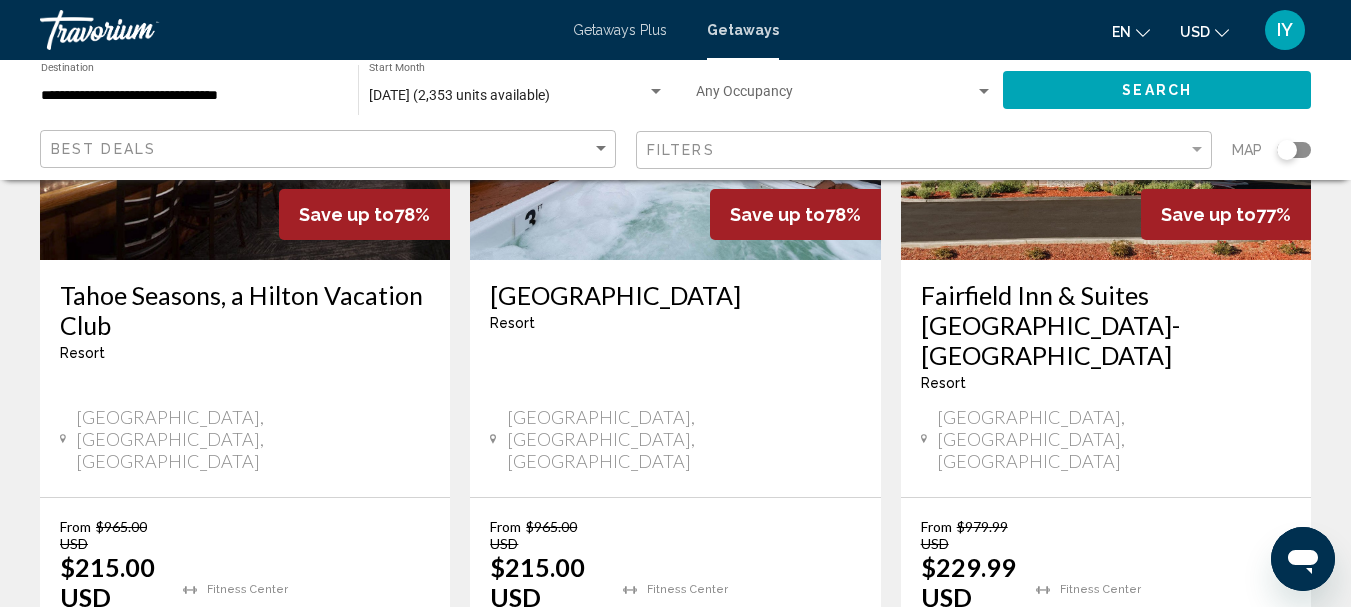 click on "Tahoe Seasons, a Hilton Vacation Club" at bounding box center [245, 310] 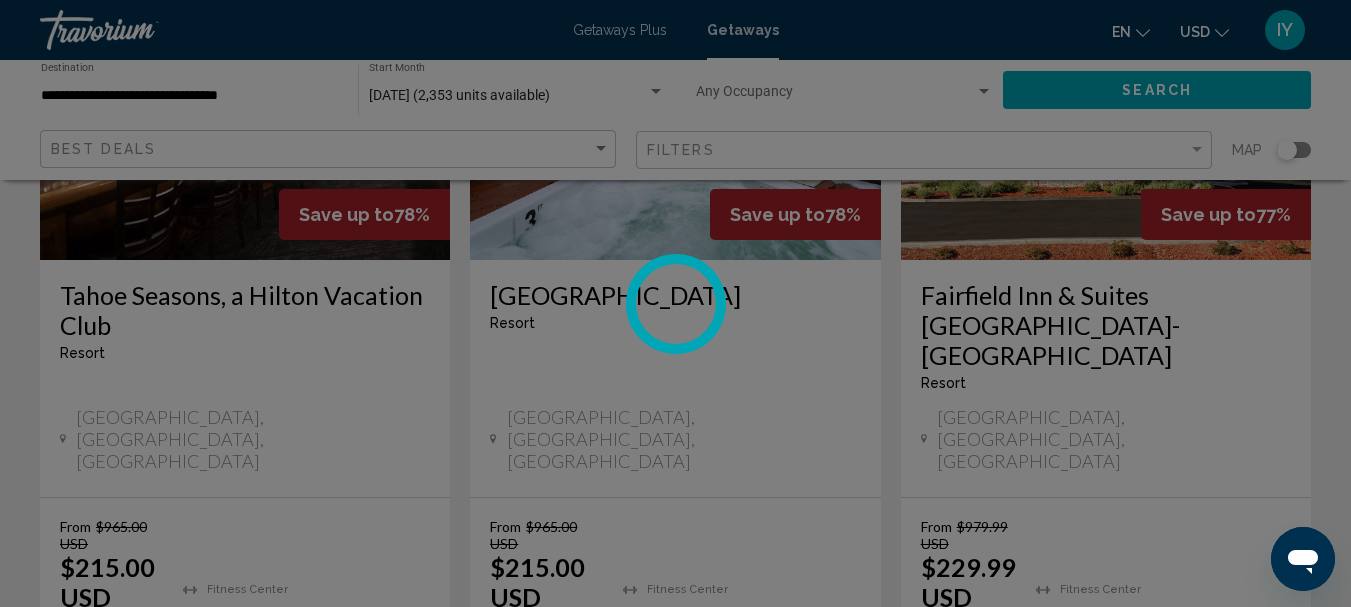 scroll, scrollTop: 232, scrollLeft: 0, axis: vertical 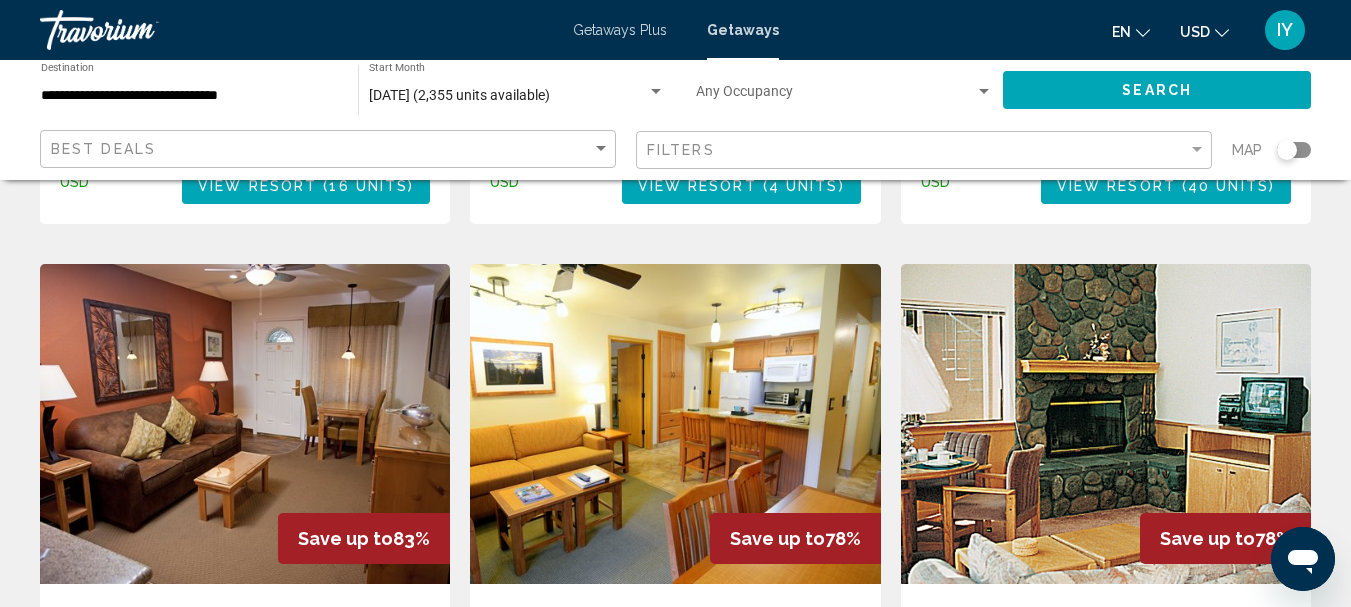 click on "Tahoe Beach & Ski Club" at bounding box center (675, 619) 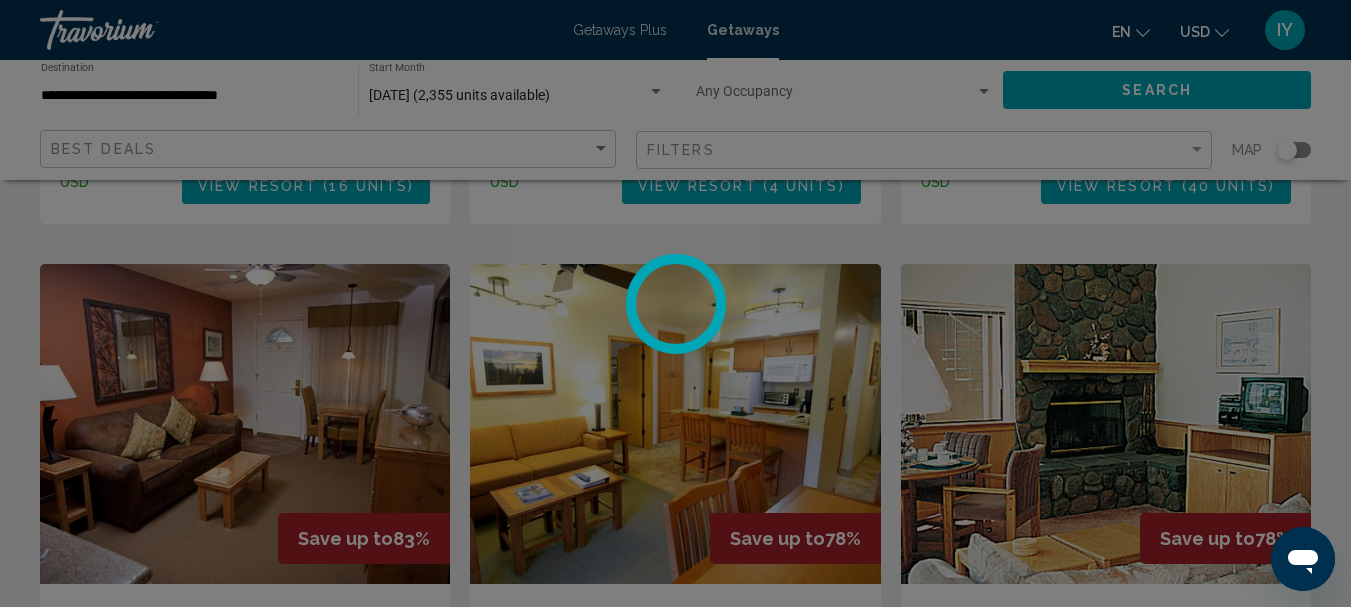 scroll, scrollTop: 232, scrollLeft: 0, axis: vertical 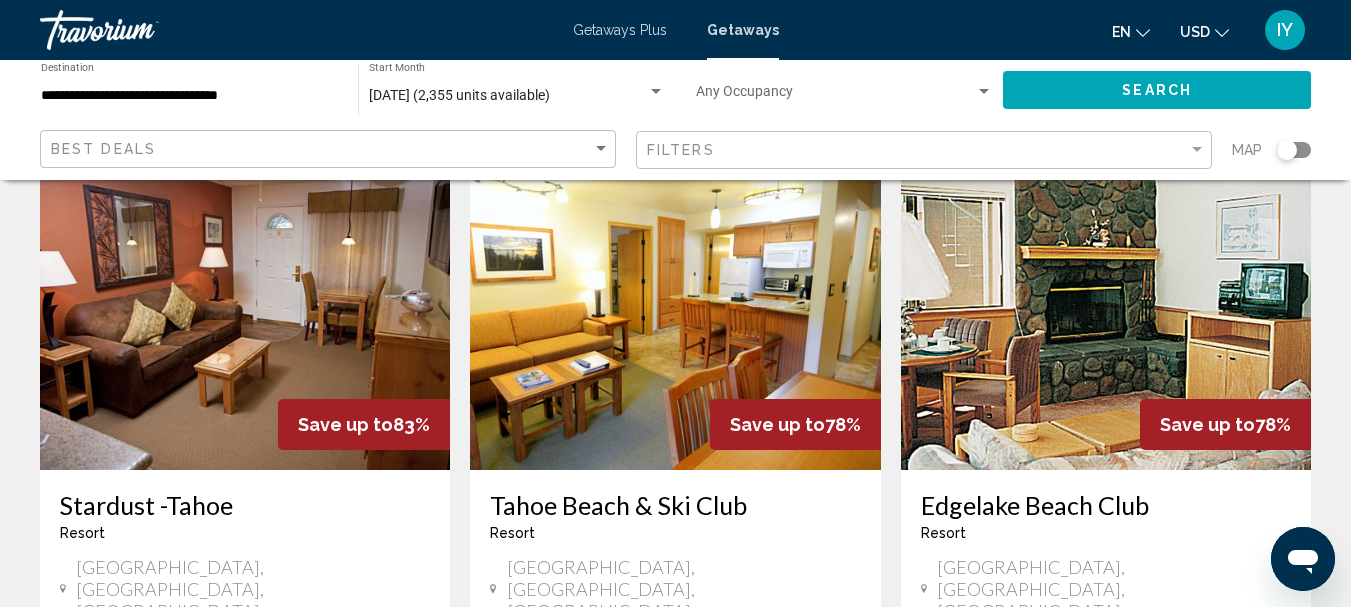 drag, startPoint x: 1346, startPoint y: 459, endPoint x: 1358, endPoint y: 450, distance: 15 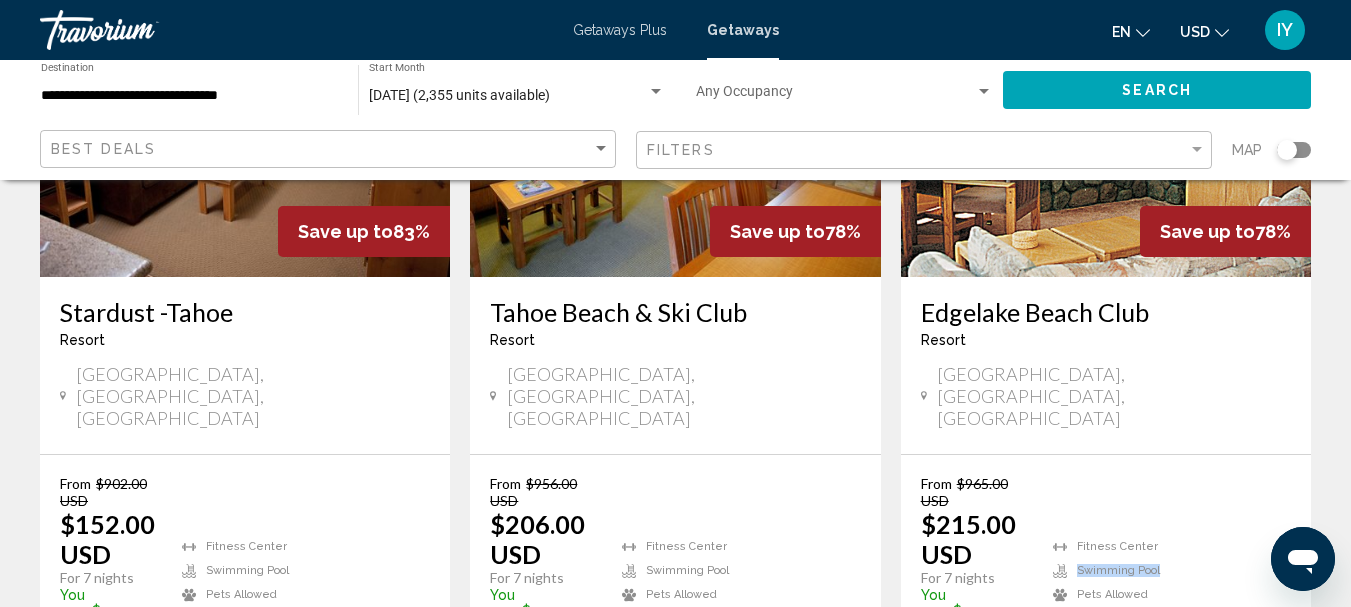 scroll, scrollTop: 2713, scrollLeft: 0, axis: vertical 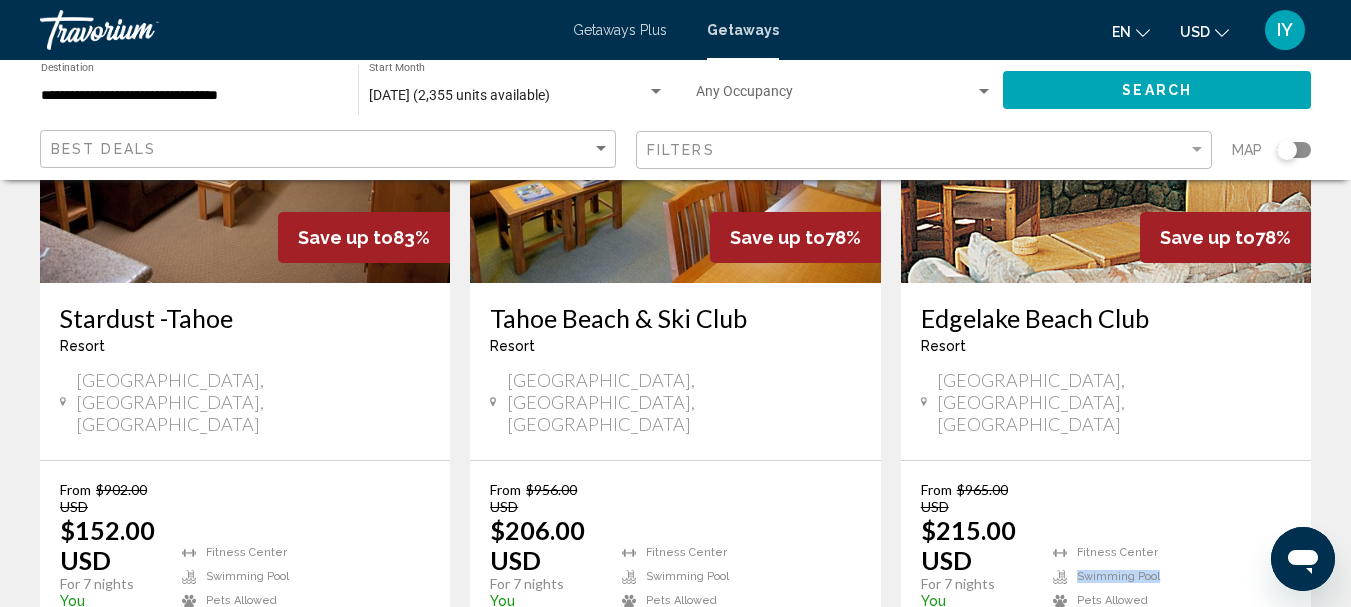 click on "2" at bounding box center [711, 735] 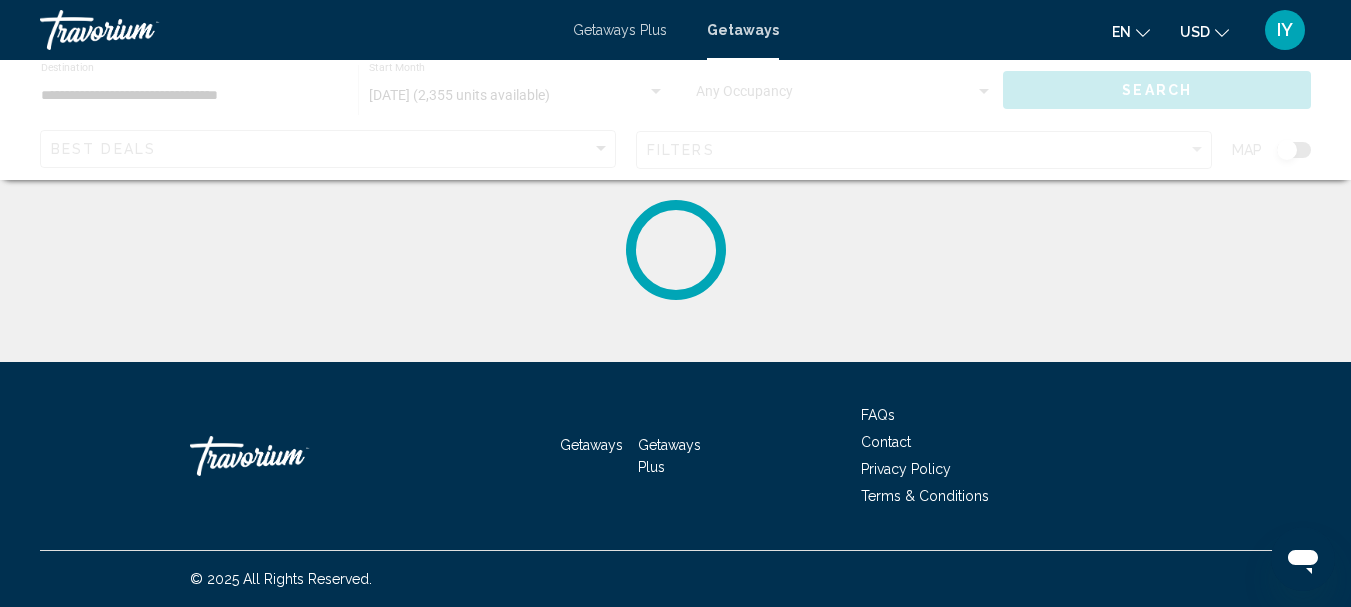 scroll, scrollTop: 0, scrollLeft: 0, axis: both 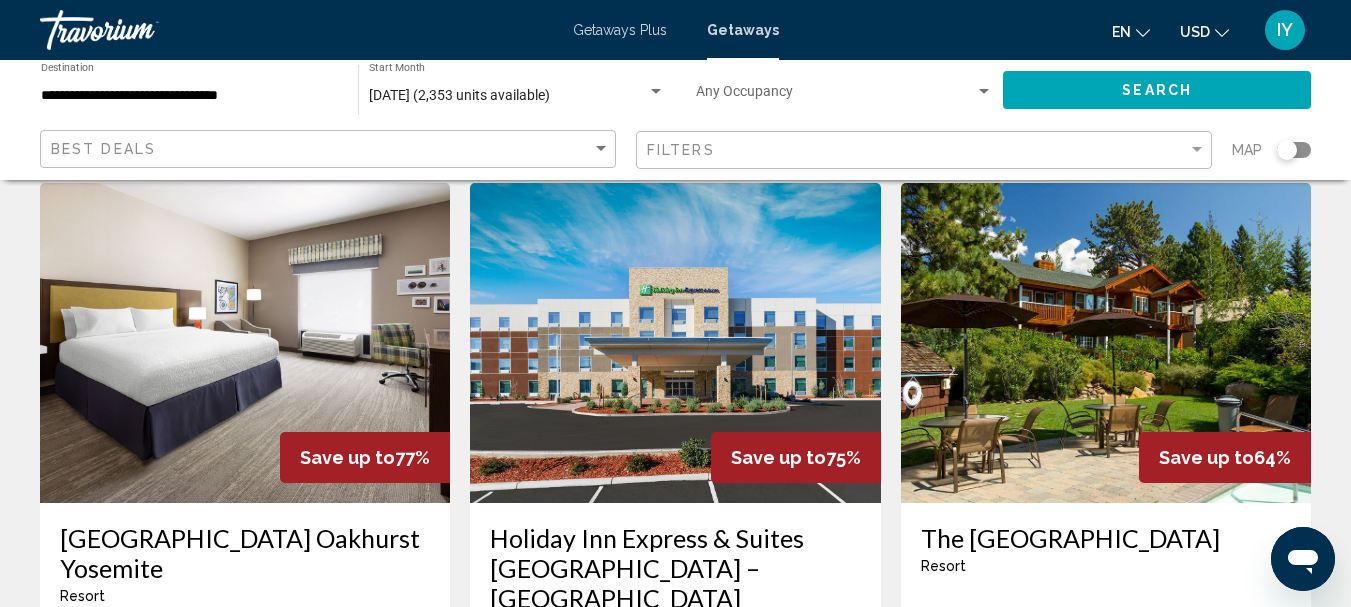 drag, startPoint x: 1347, startPoint y: 284, endPoint x: 1358, endPoint y: 276, distance: 13.601471 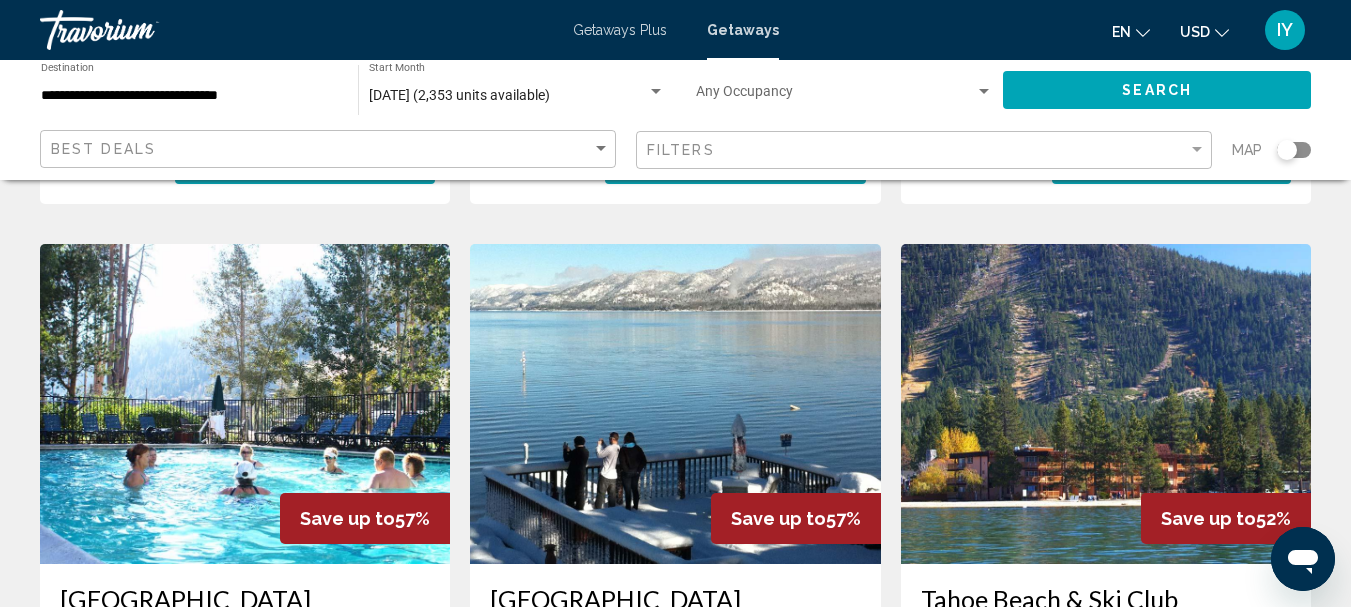 scroll, scrollTop: 1655, scrollLeft: 0, axis: vertical 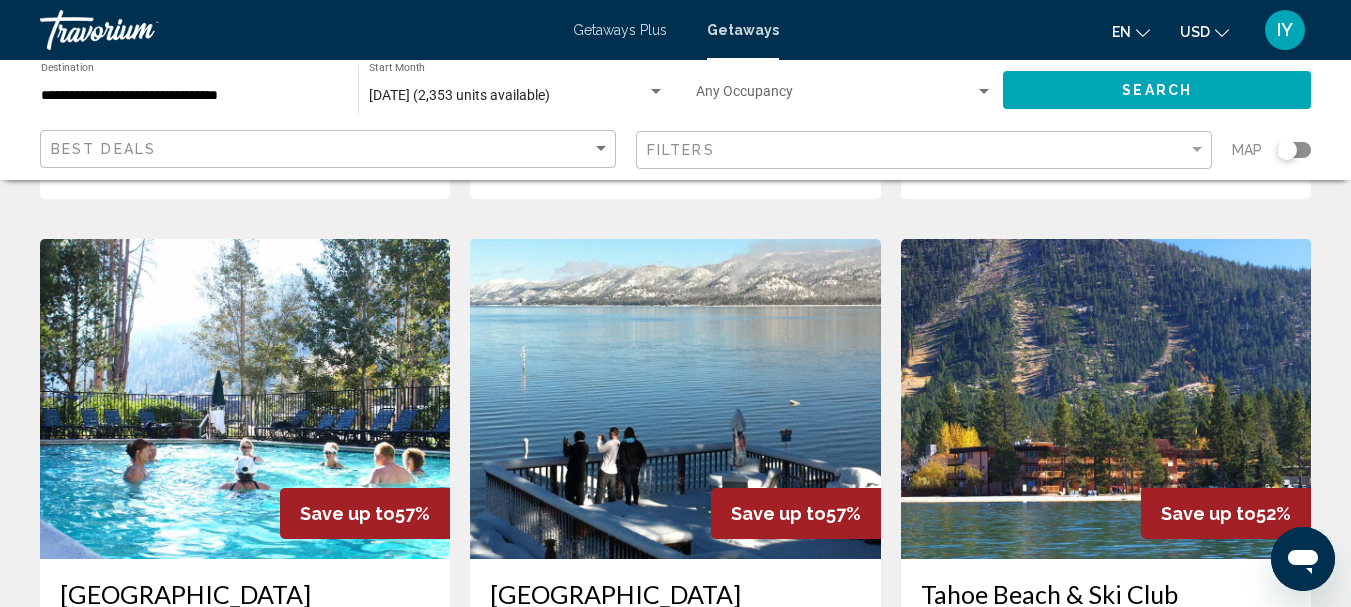 drag, startPoint x: 1341, startPoint y: 434, endPoint x: 1337, endPoint y: 464, distance: 30.265491 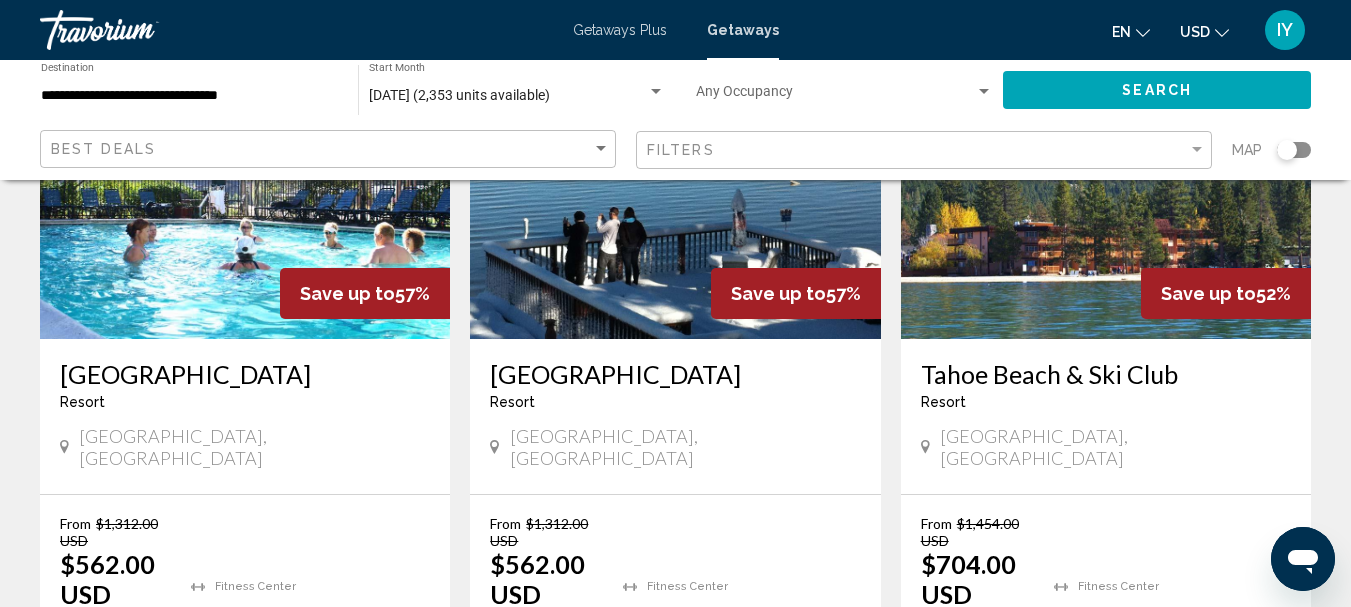 scroll, scrollTop: 1885, scrollLeft: 0, axis: vertical 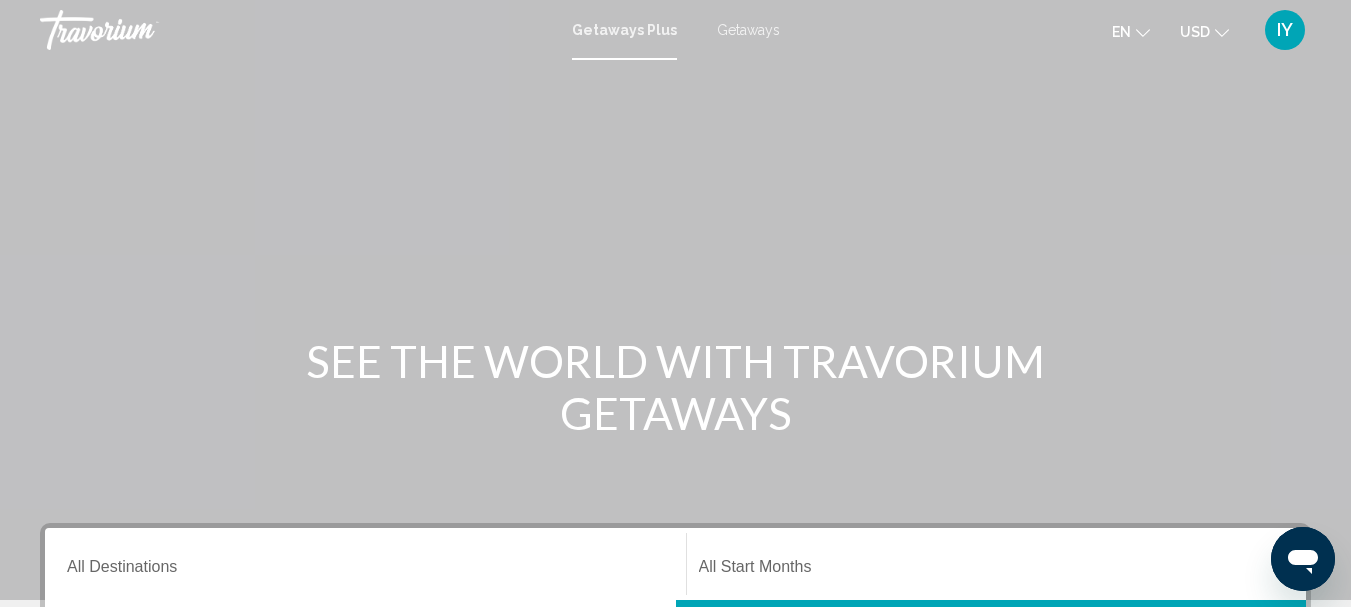 click on "Getaways" at bounding box center [748, 30] 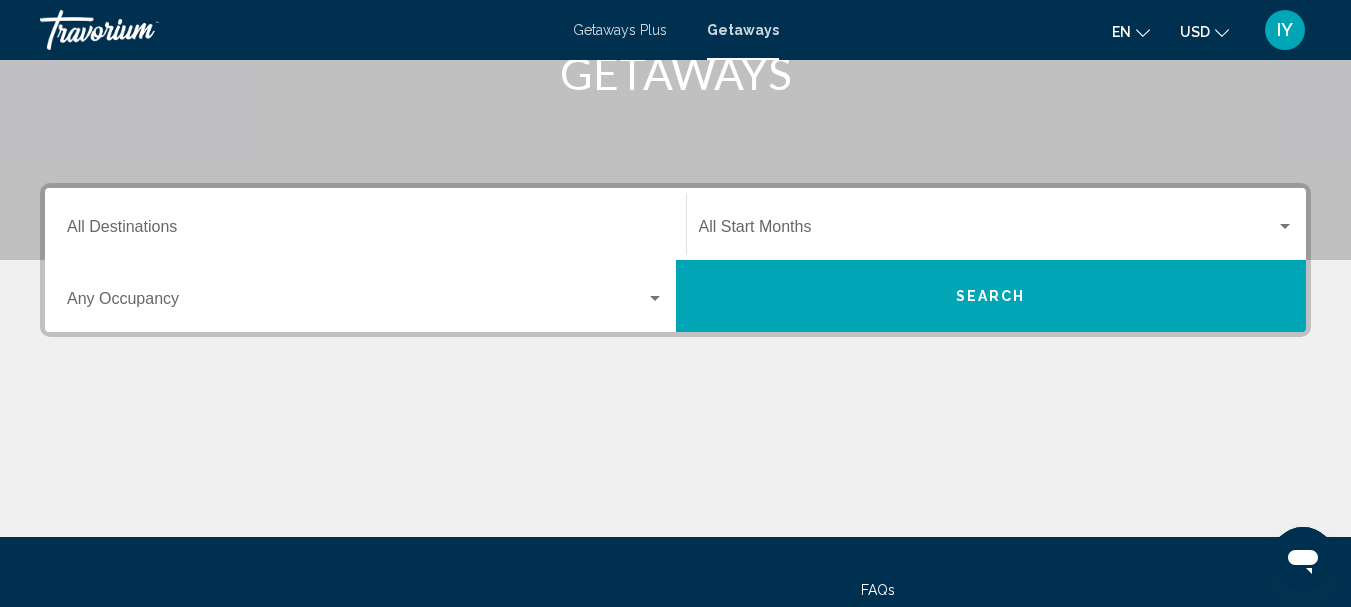 scroll, scrollTop: 346, scrollLeft: 0, axis: vertical 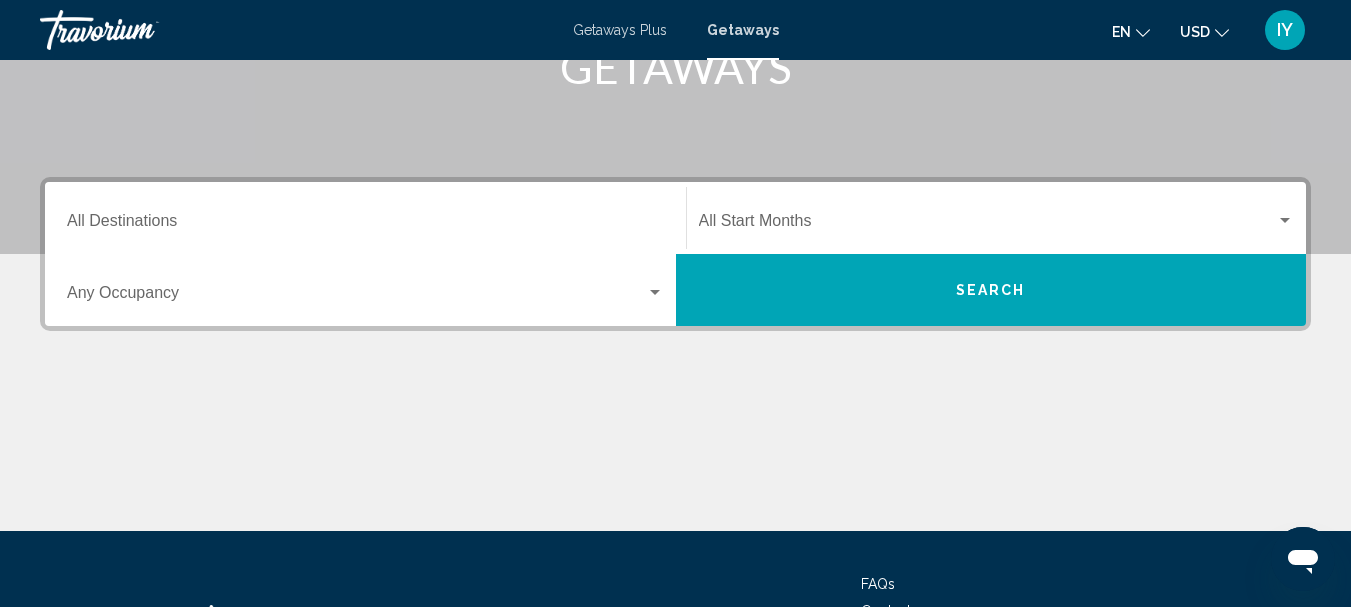 click on "Getaways Plus" at bounding box center [620, 30] 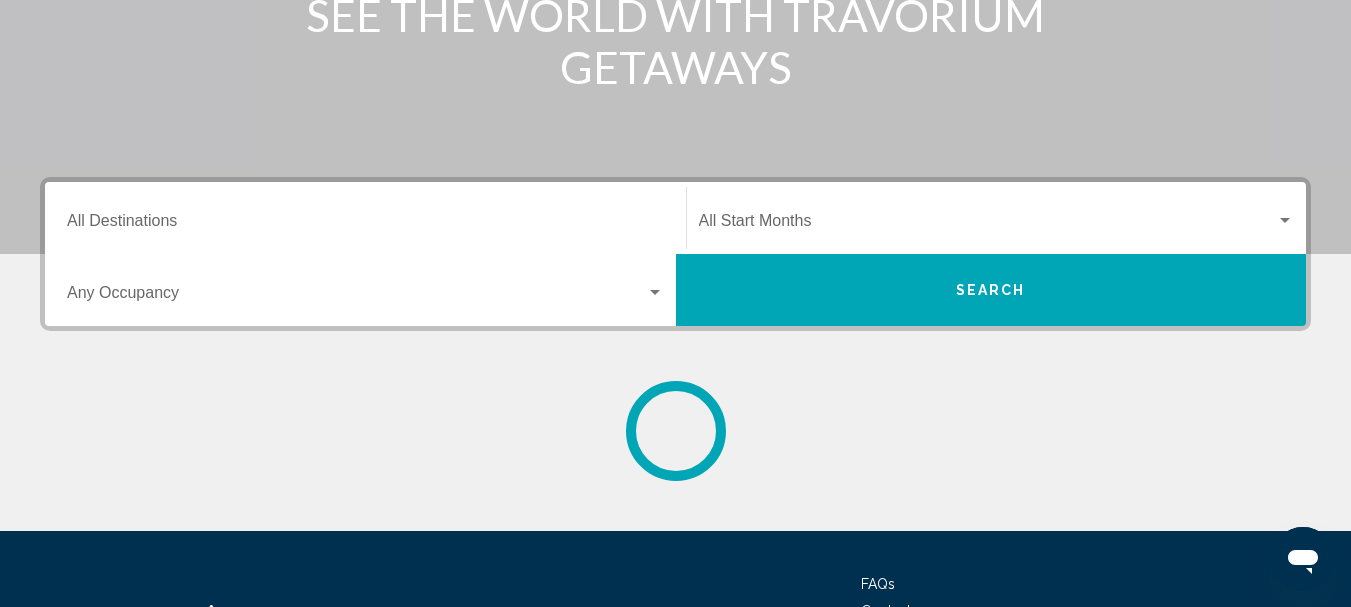 scroll, scrollTop: 0, scrollLeft: 0, axis: both 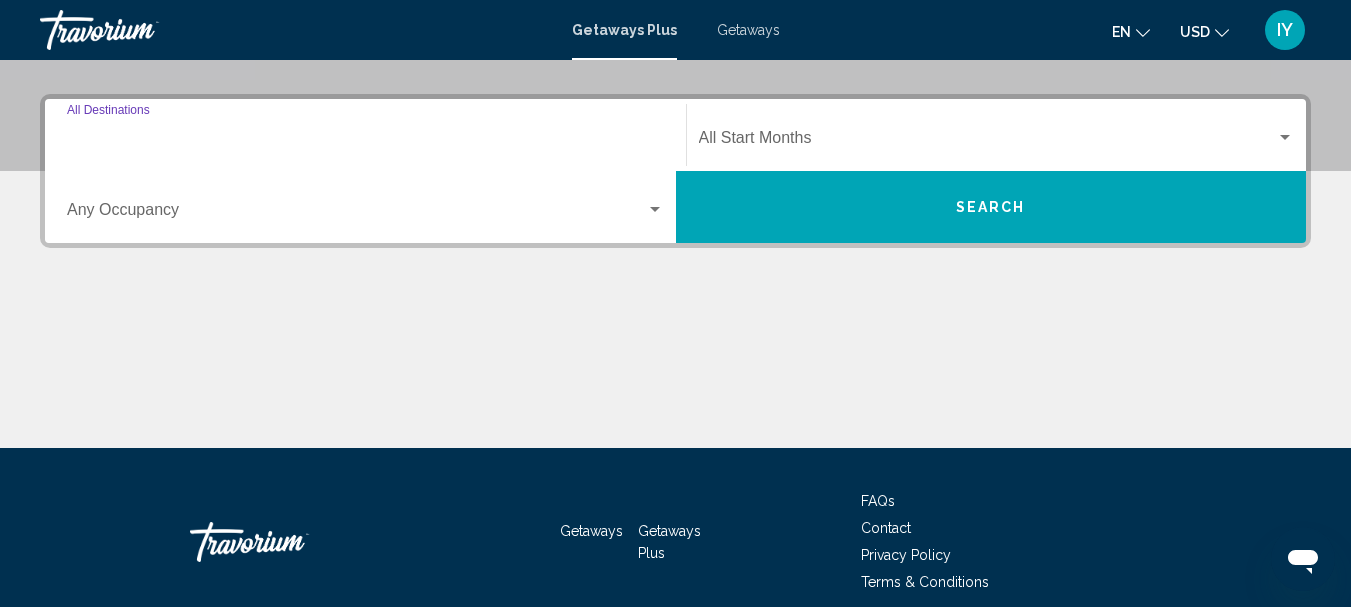 click on "Destination All Destinations" at bounding box center [365, 142] 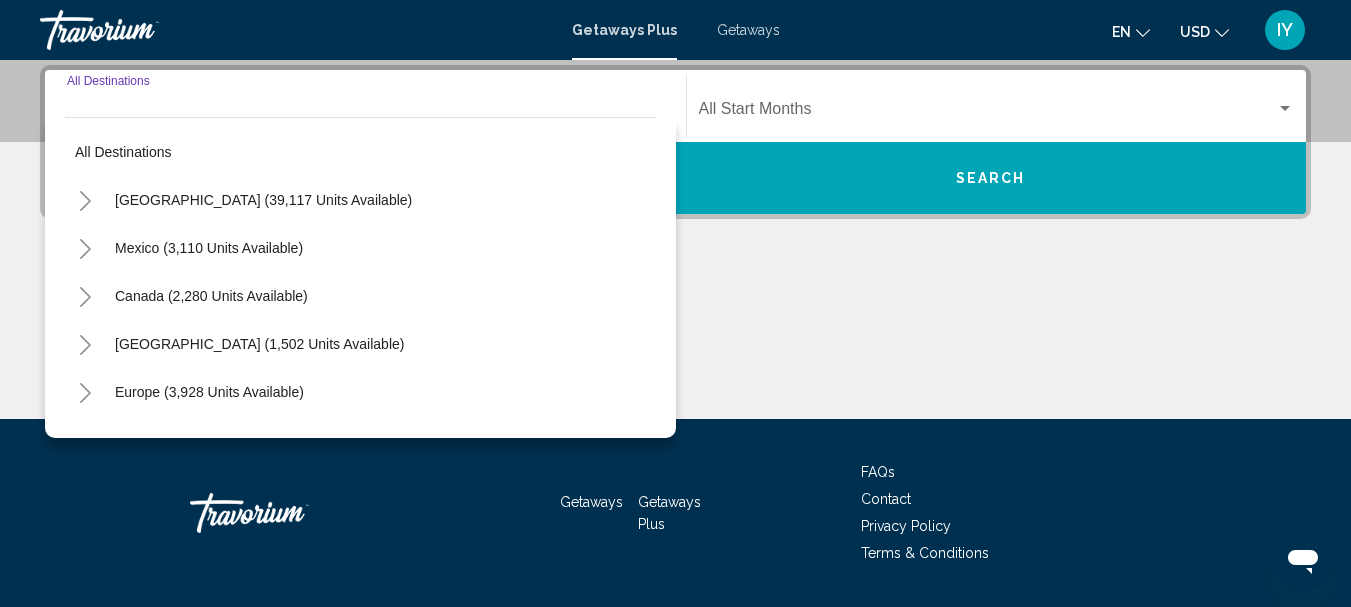 click 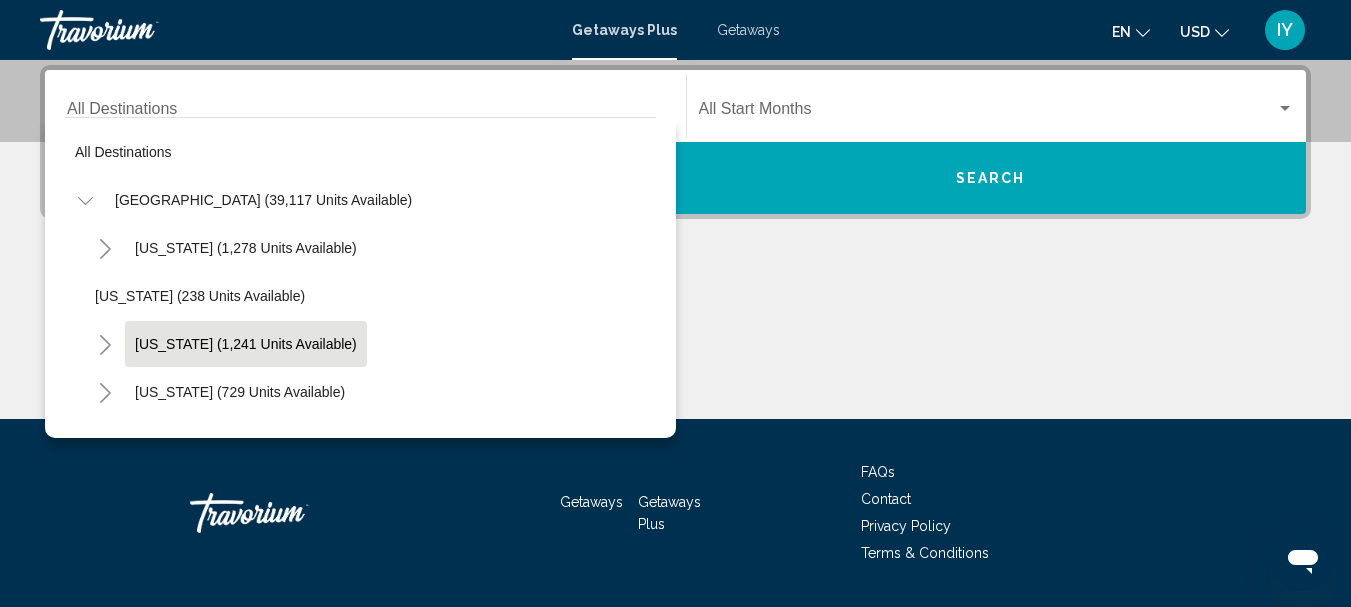 click on "California (1,241 units available)" 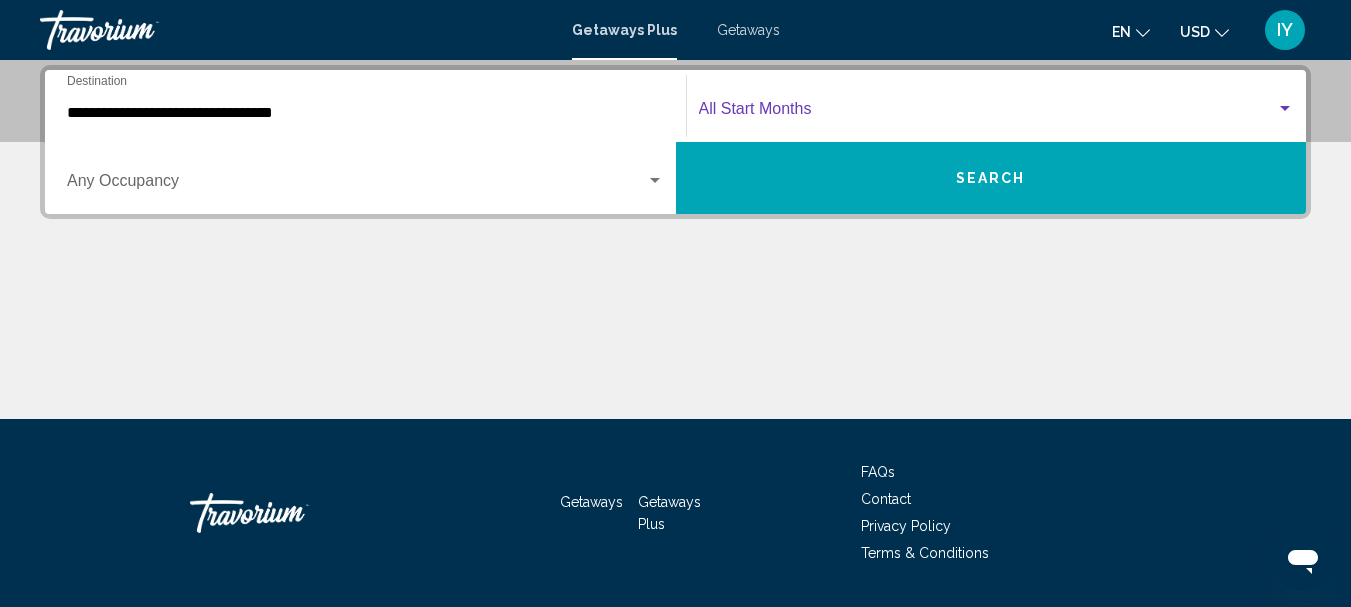 click at bounding box center [1285, 108] 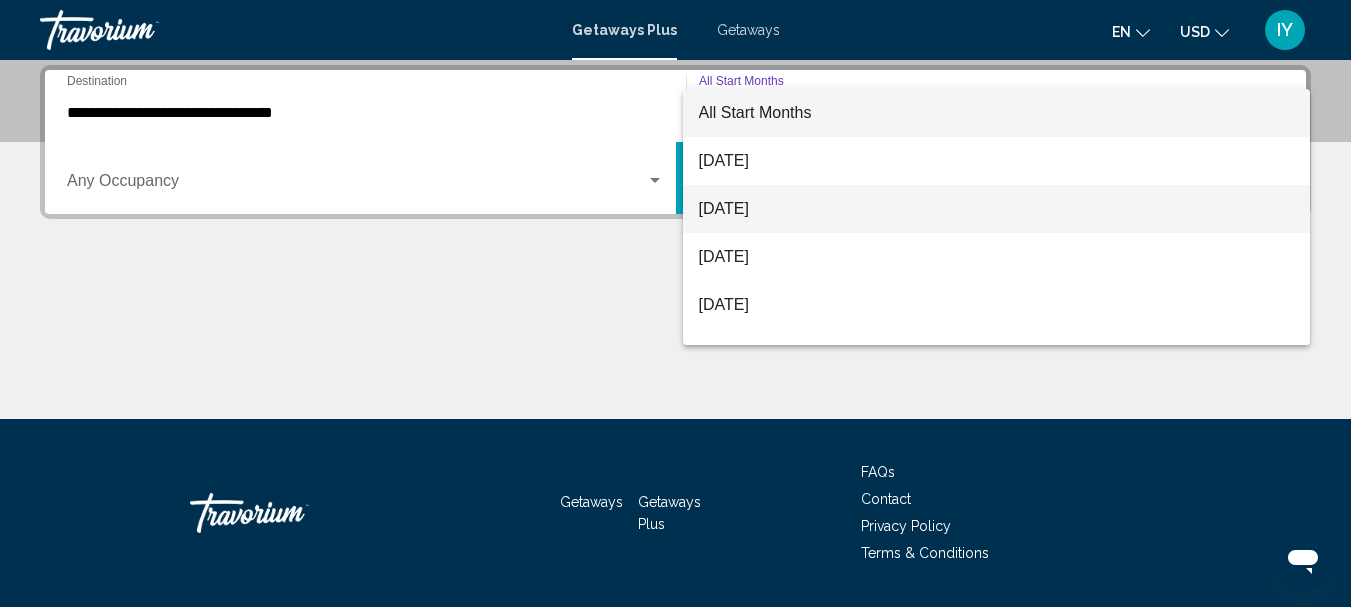 click on "[DATE]" at bounding box center [997, 209] 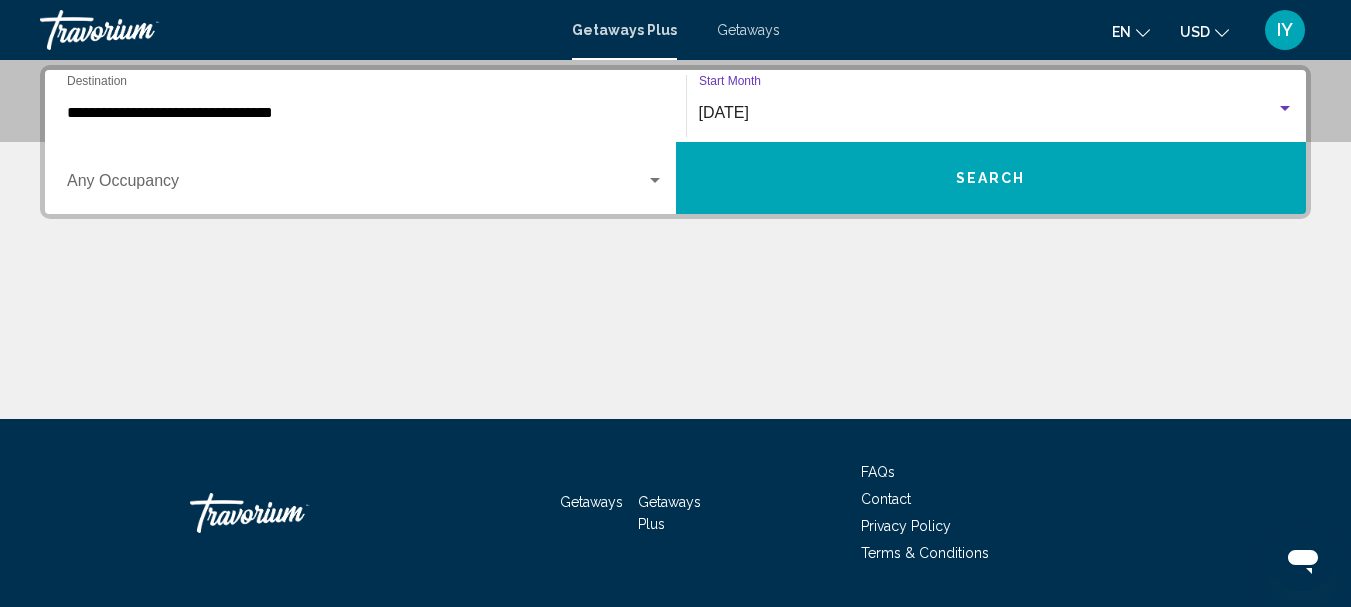 click on "Search" at bounding box center (991, 179) 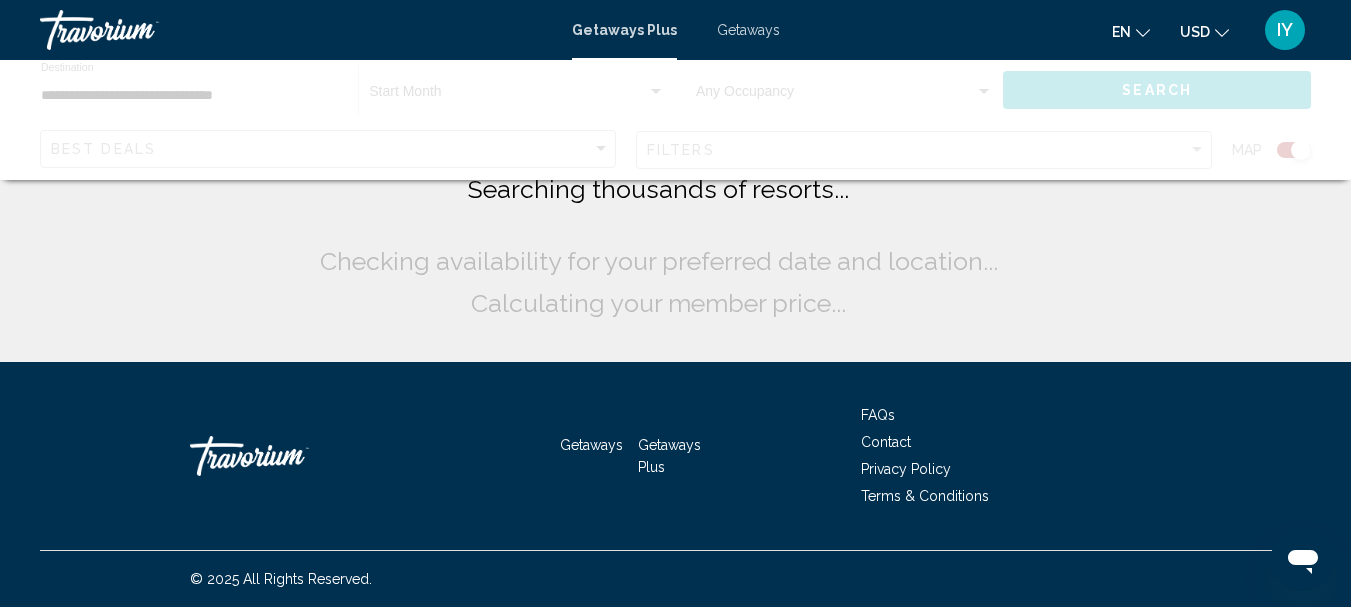 scroll, scrollTop: 0, scrollLeft: 0, axis: both 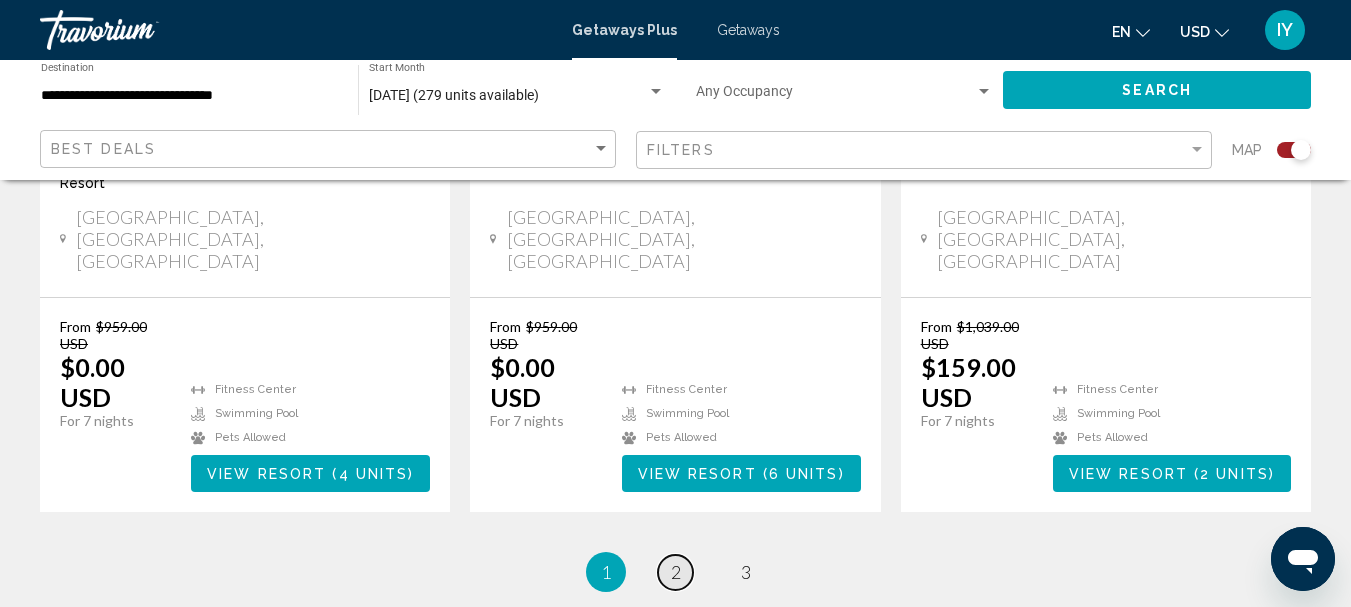 click on "2" at bounding box center [676, 572] 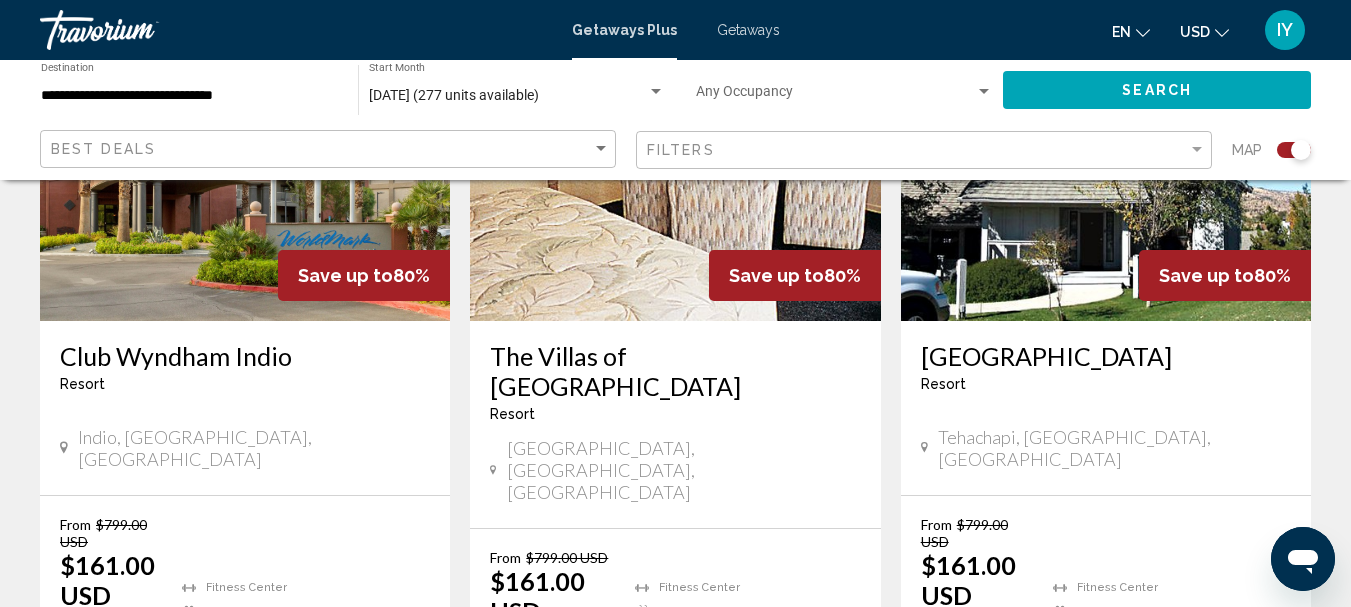 scroll, scrollTop: 1699, scrollLeft: 0, axis: vertical 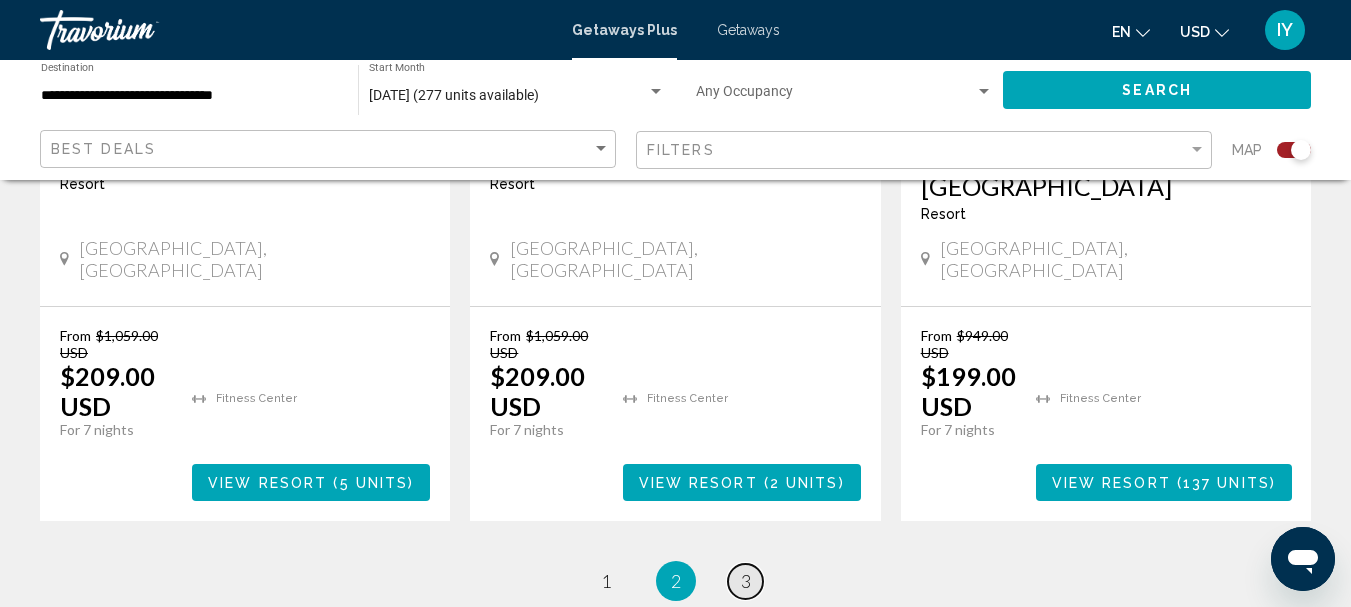 click on "page  3" at bounding box center (745, 581) 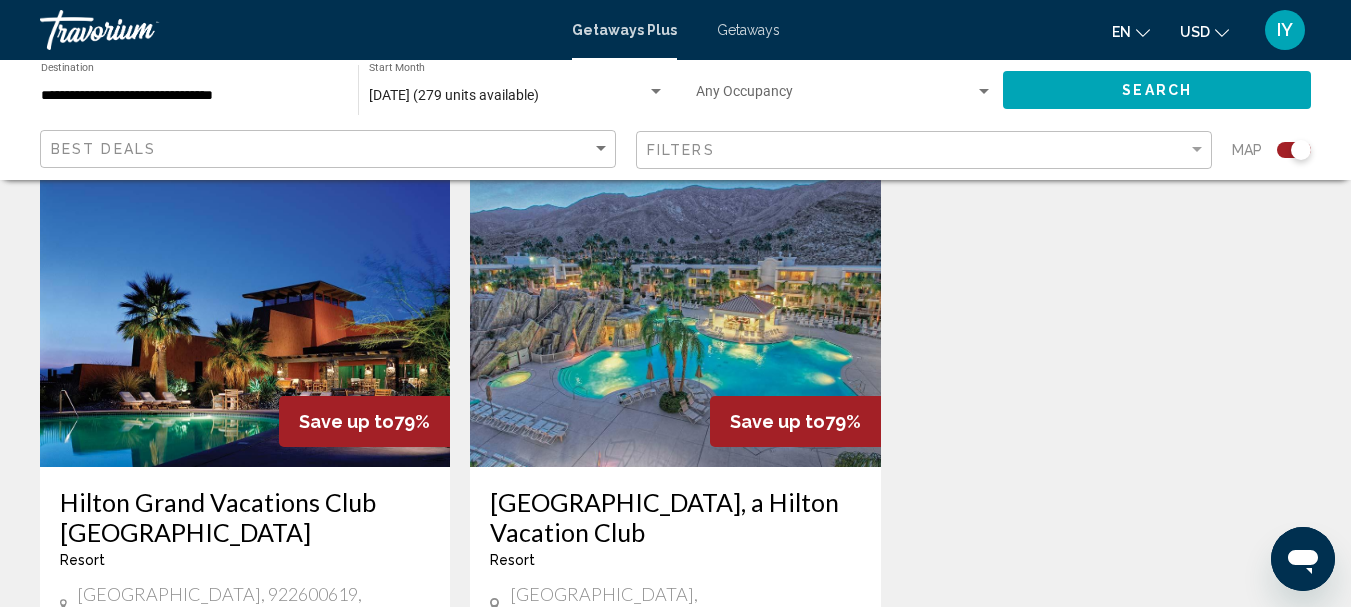 scroll, scrollTop: 838, scrollLeft: 0, axis: vertical 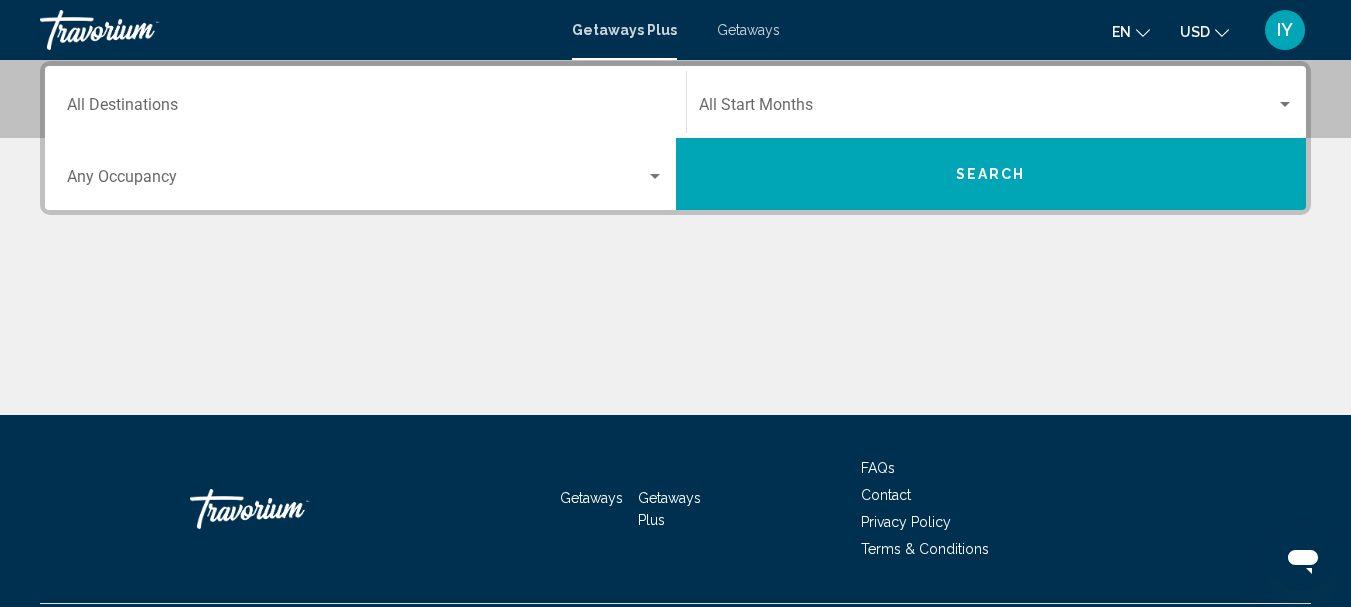 click on "Destination All Destinations" at bounding box center (365, 109) 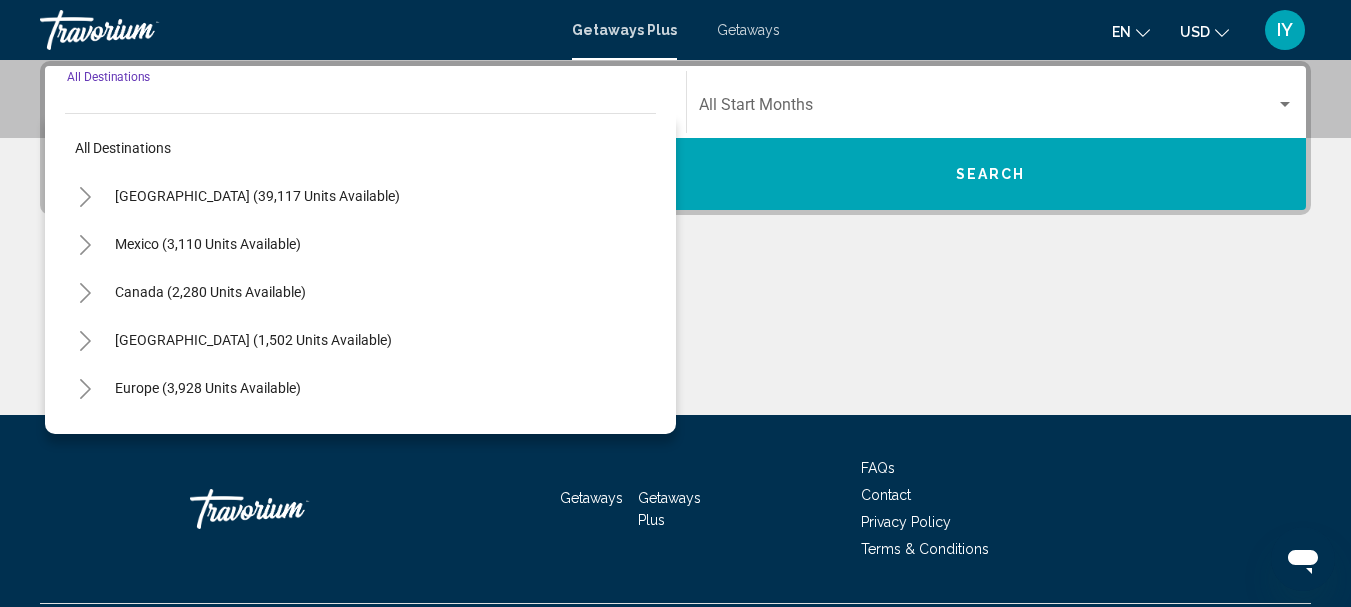 scroll, scrollTop: 458, scrollLeft: 0, axis: vertical 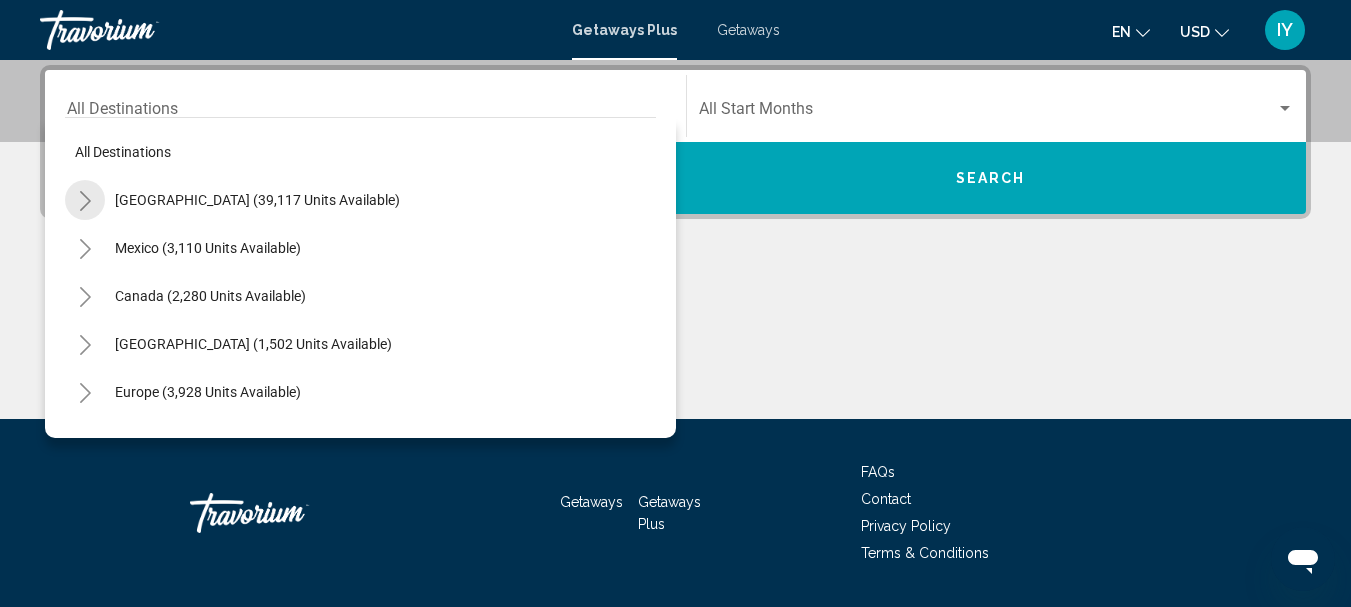 click 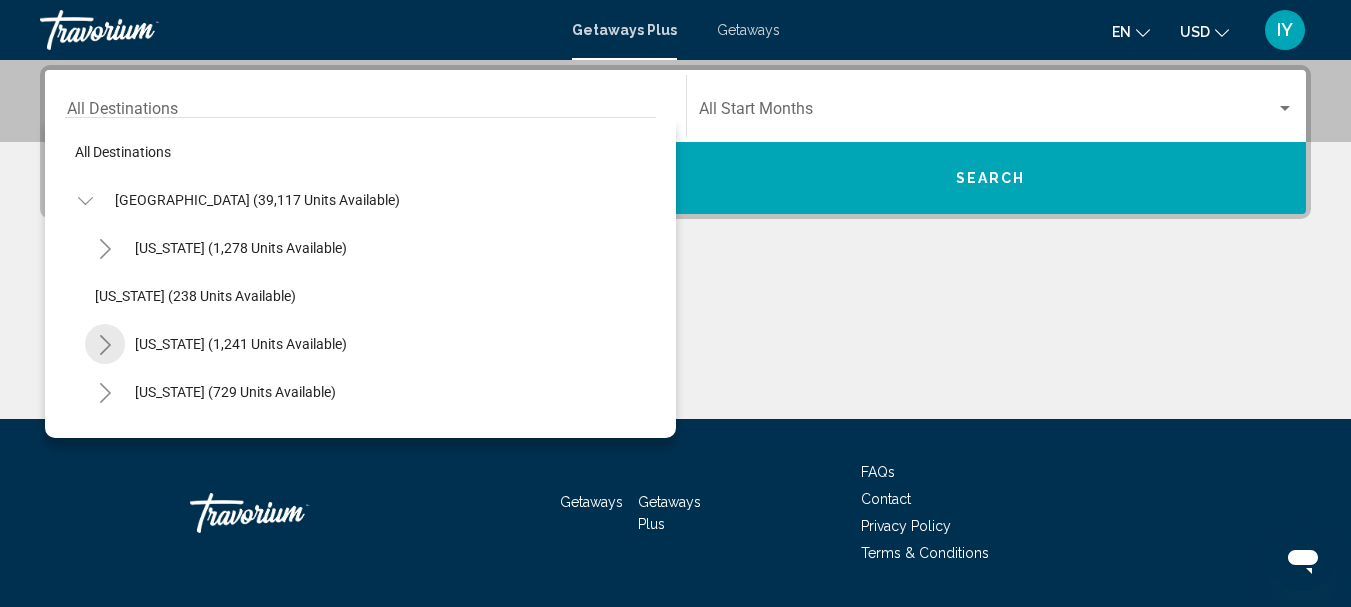 click 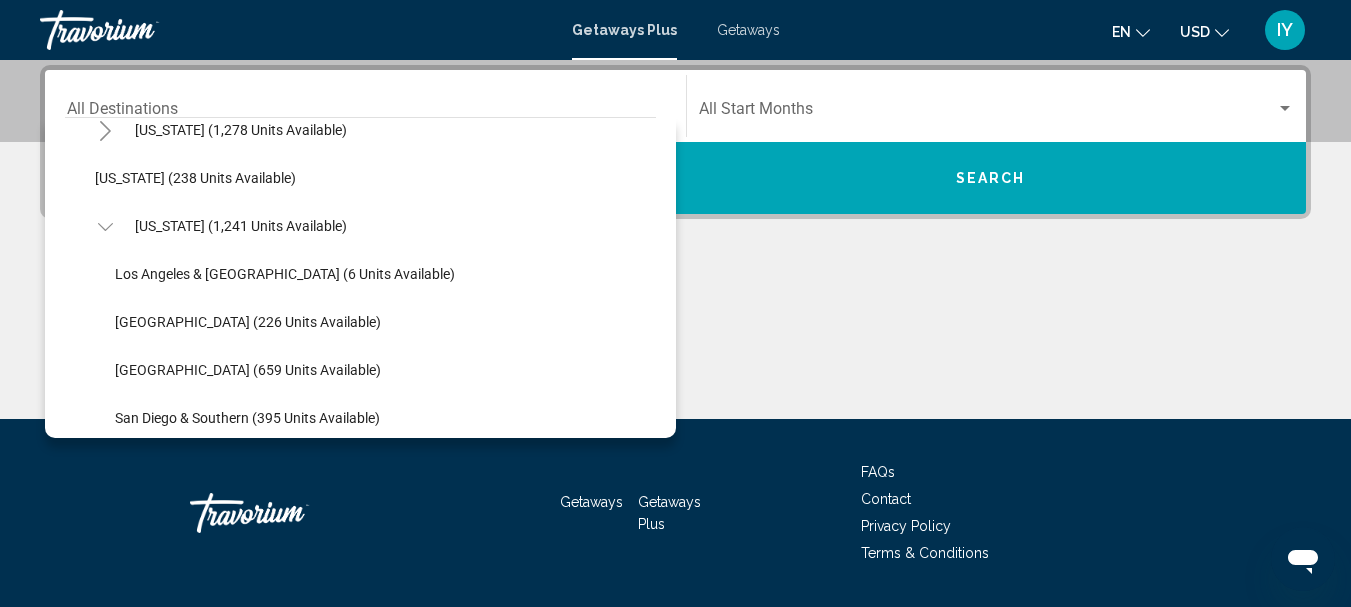 scroll, scrollTop: 187, scrollLeft: 0, axis: vertical 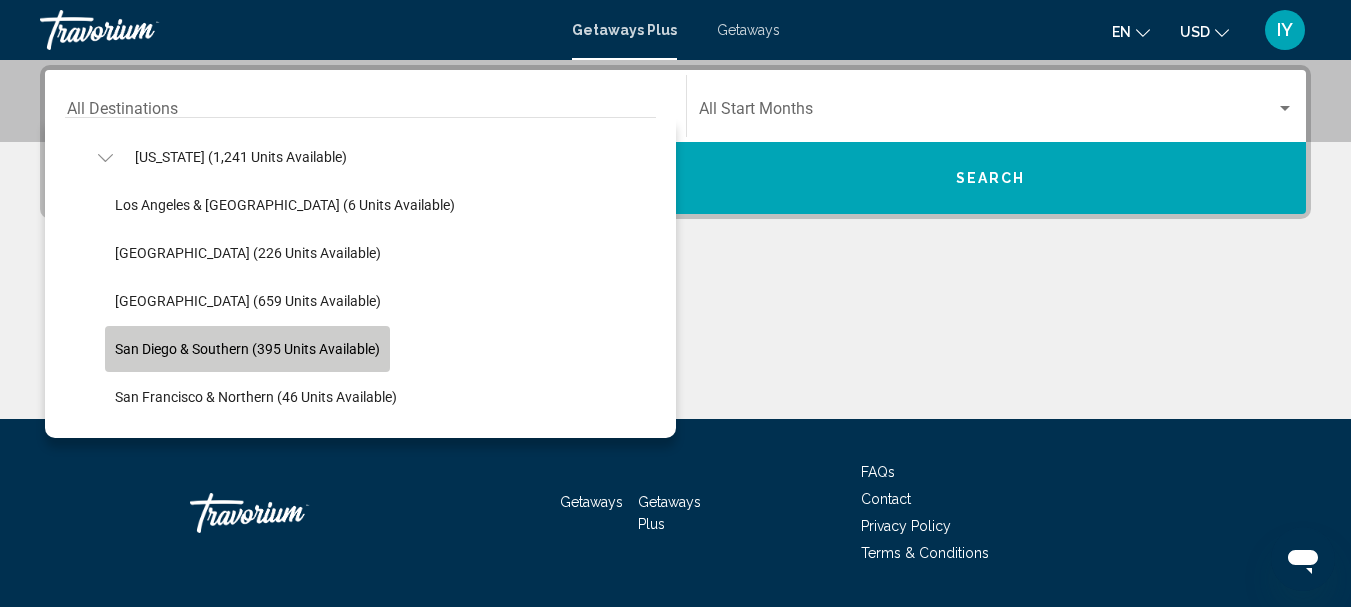 click on "San Diego & Southern (395 units available)" 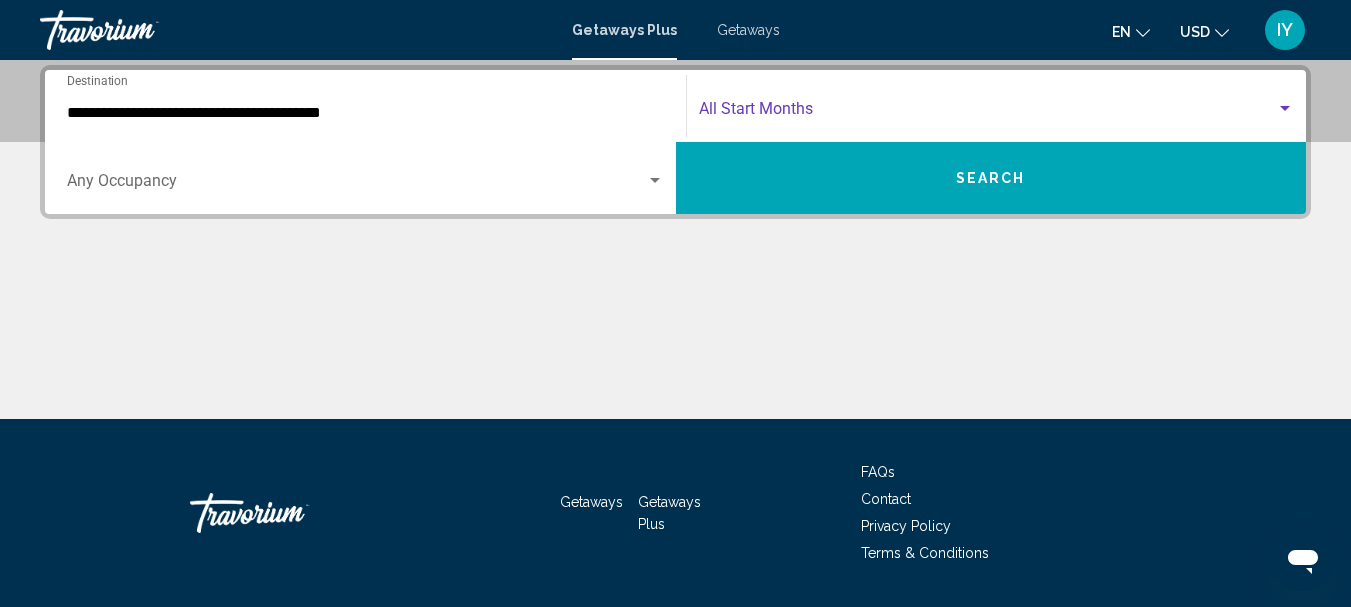 click at bounding box center [1285, 109] 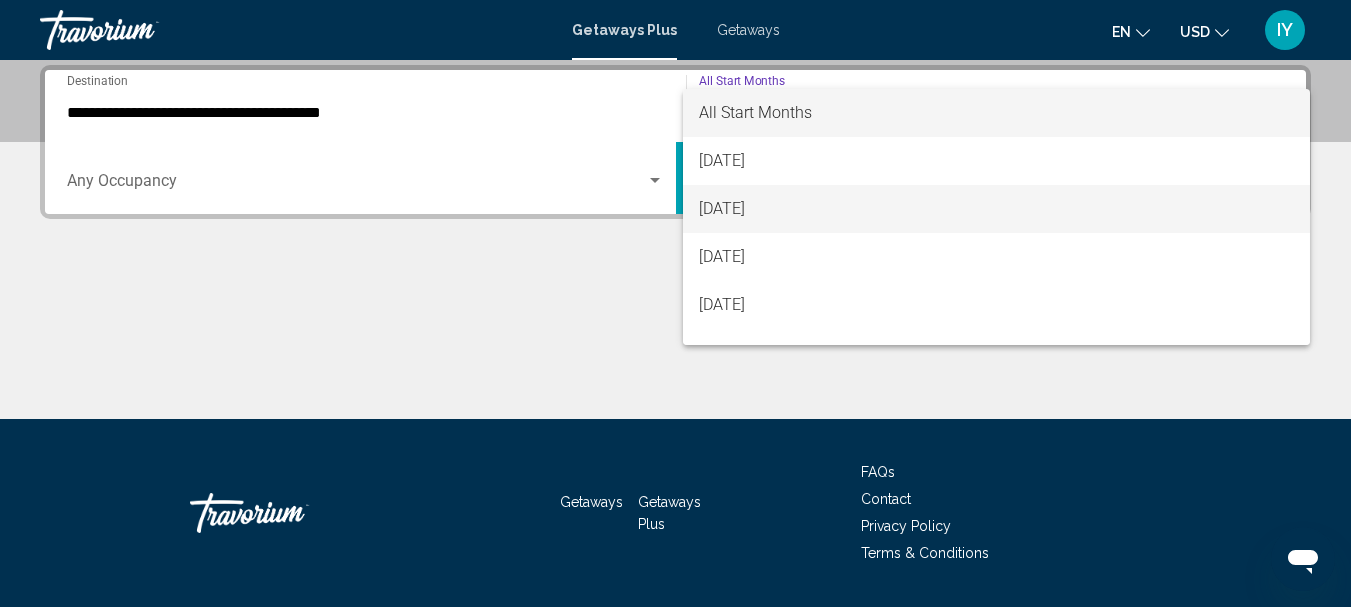 click on "[DATE]" at bounding box center (997, 209) 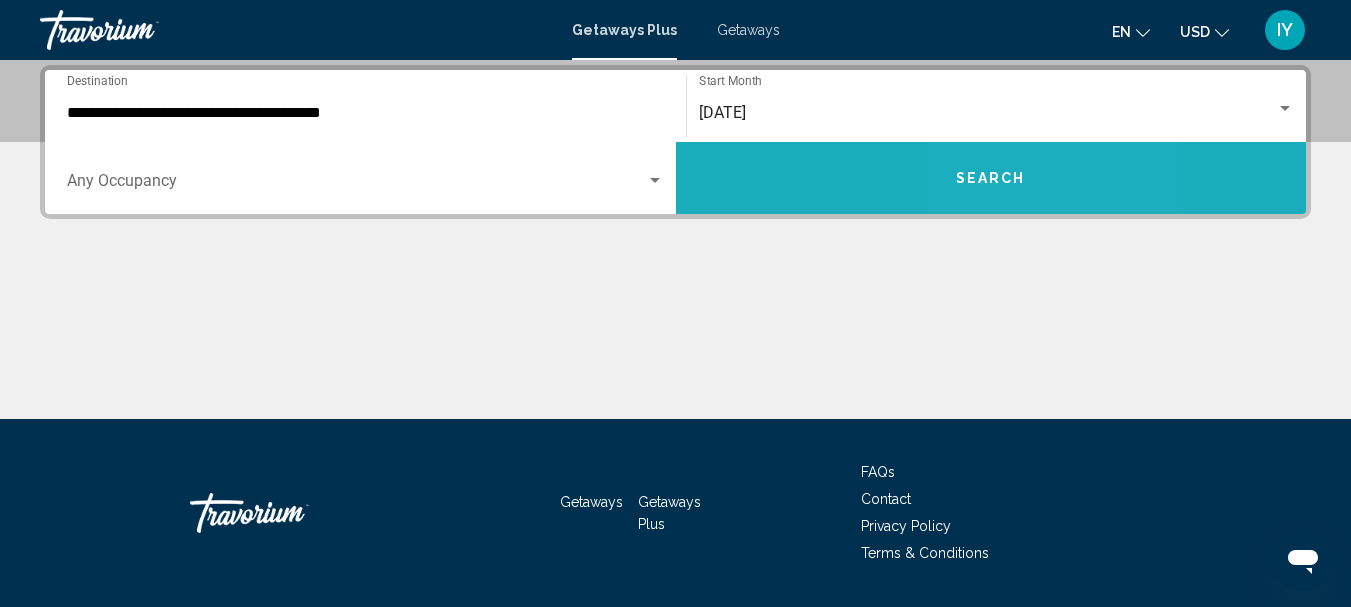 click on "Search" at bounding box center [991, 179] 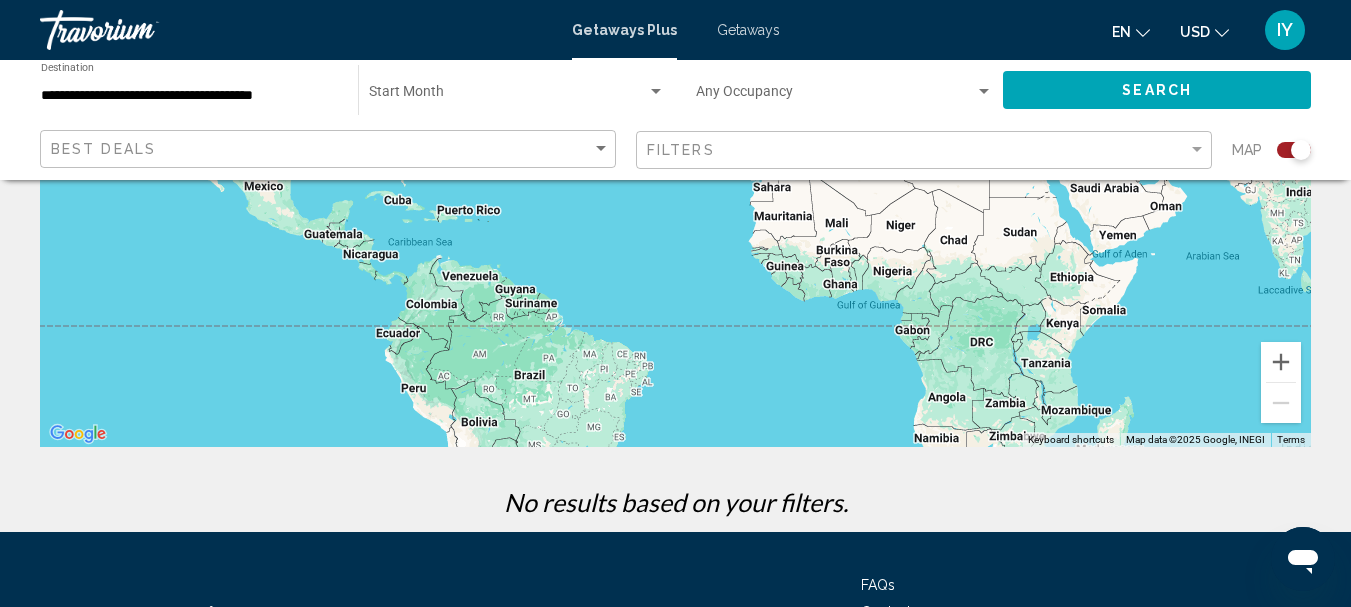 scroll, scrollTop: 359, scrollLeft: 0, axis: vertical 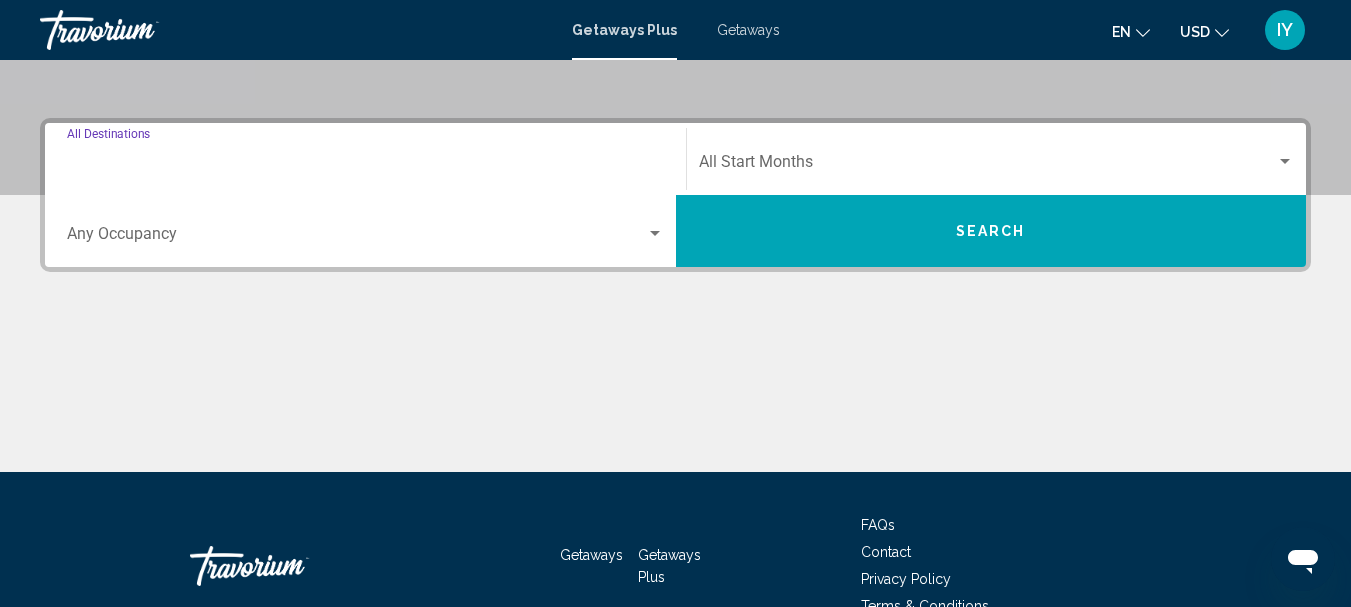 click on "Destination All Destinations" at bounding box center [365, 166] 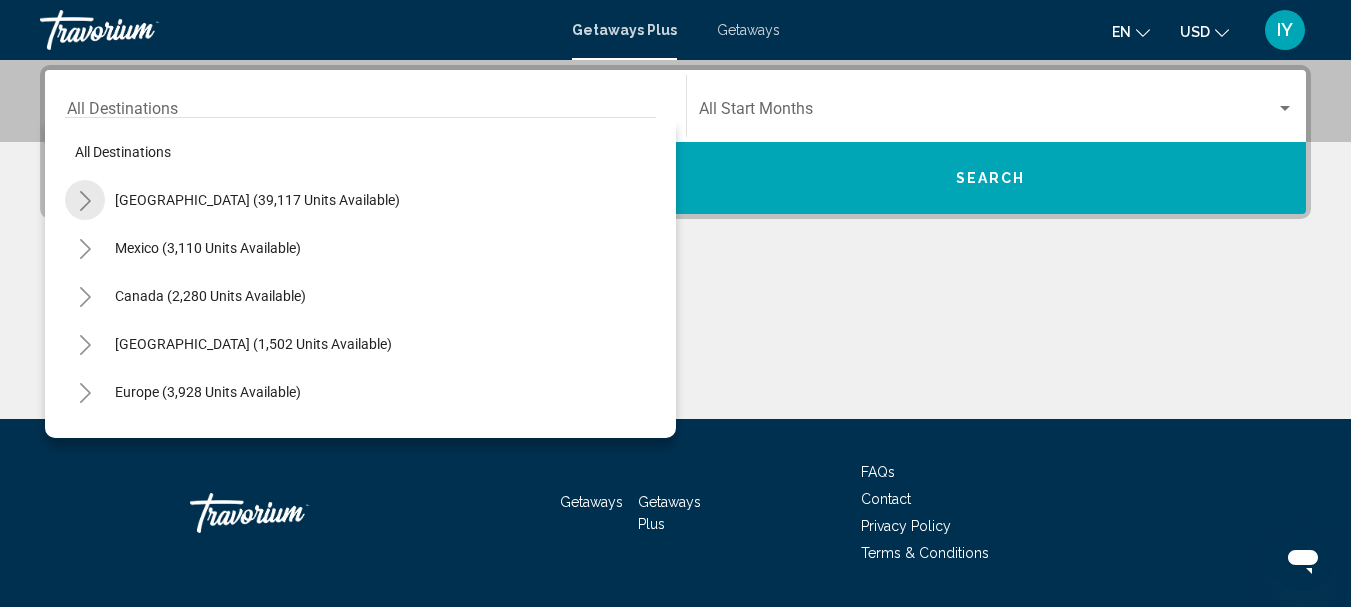 click 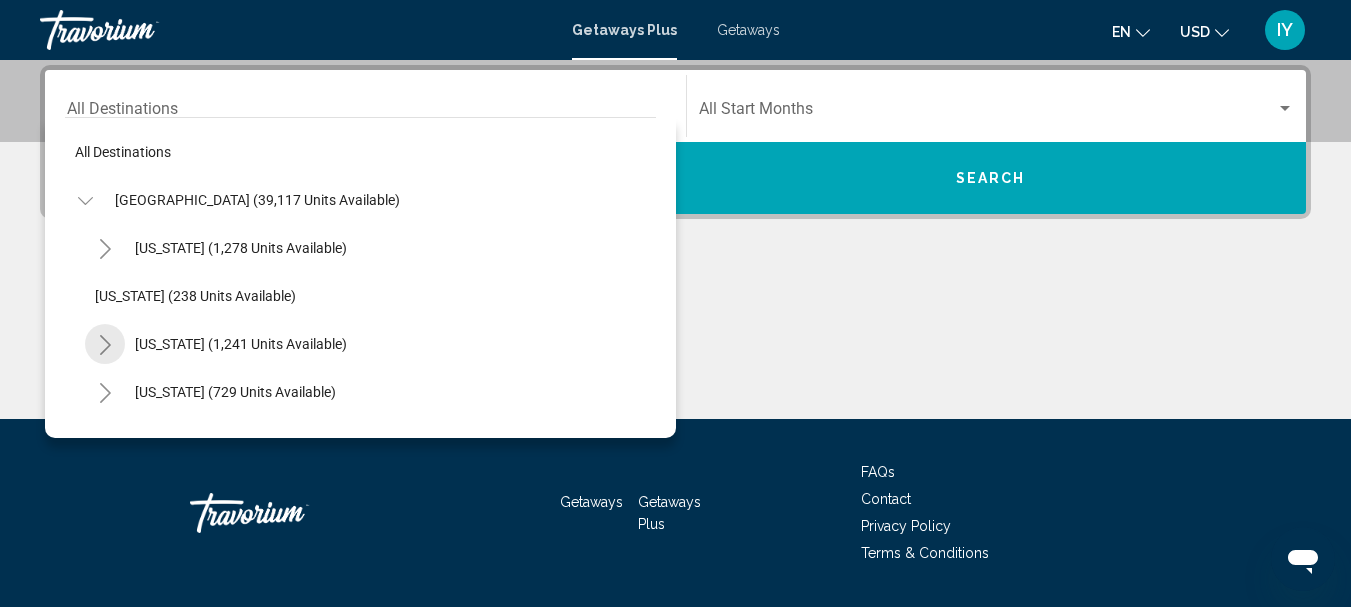 click 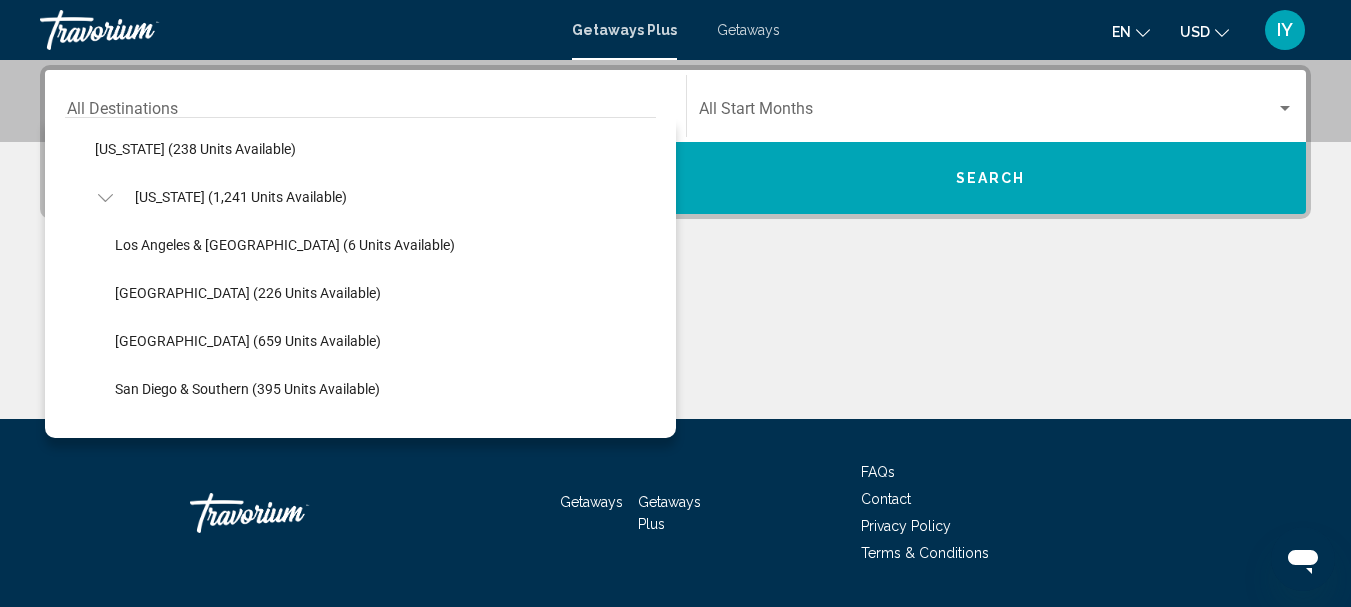 scroll, scrollTop: 236, scrollLeft: 0, axis: vertical 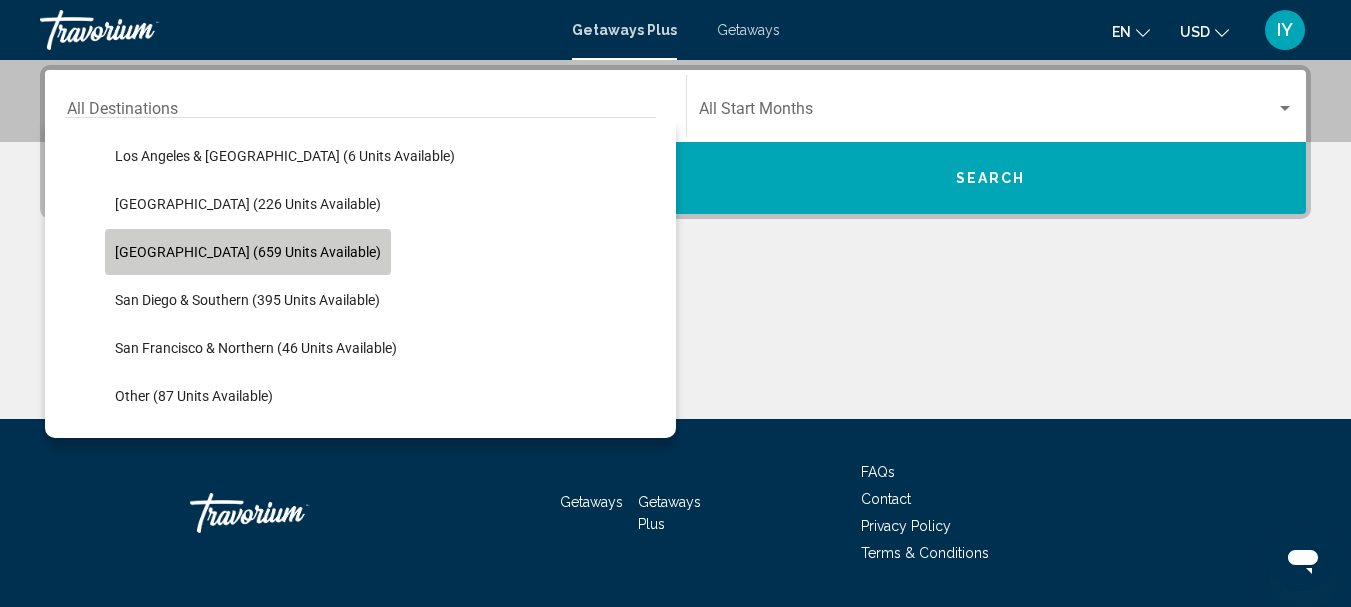 click on "Palm Springs (659 units available)" 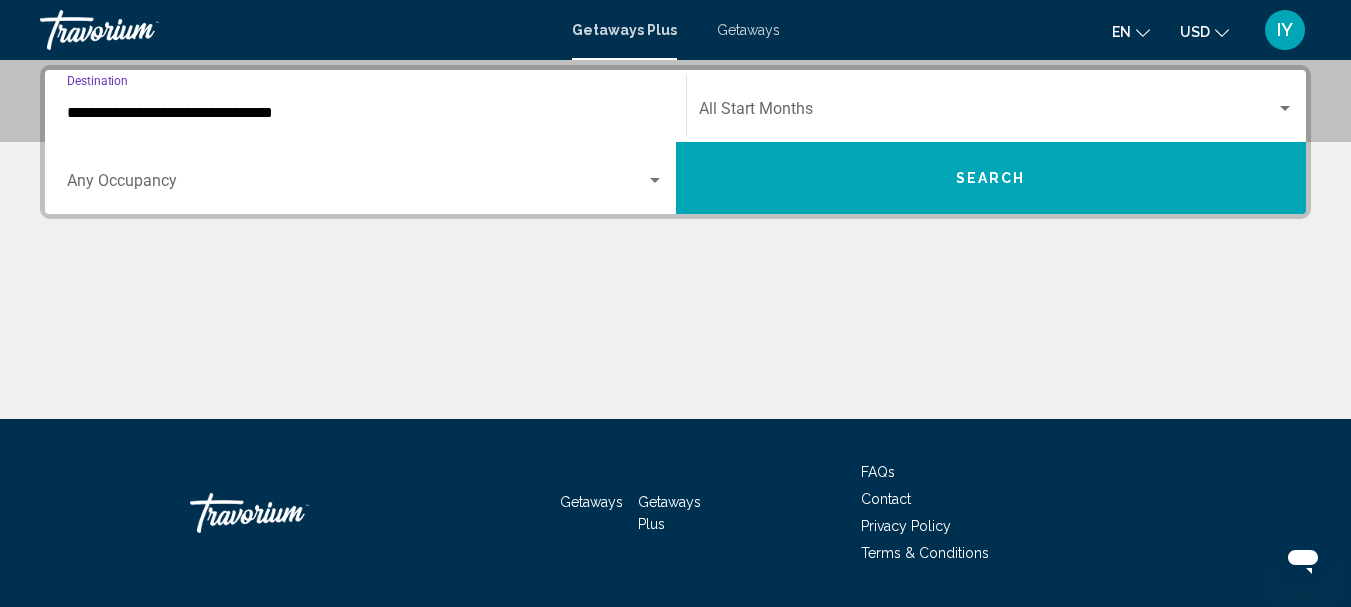 click at bounding box center [1285, 109] 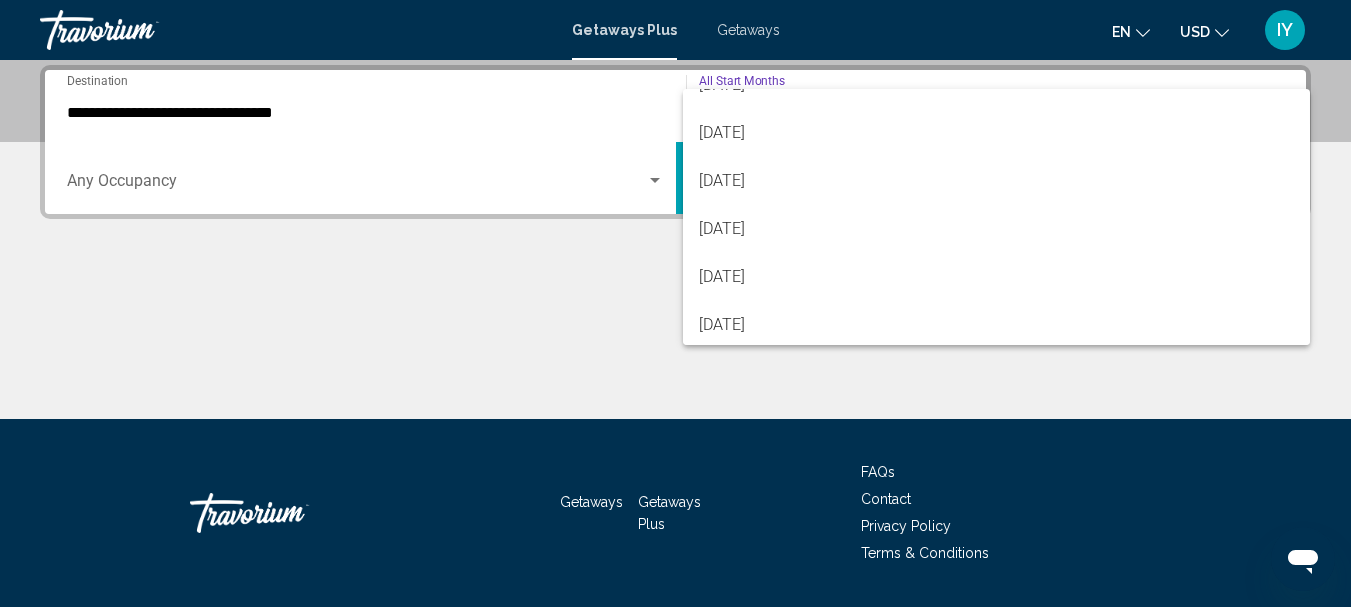 scroll, scrollTop: 223, scrollLeft: 0, axis: vertical 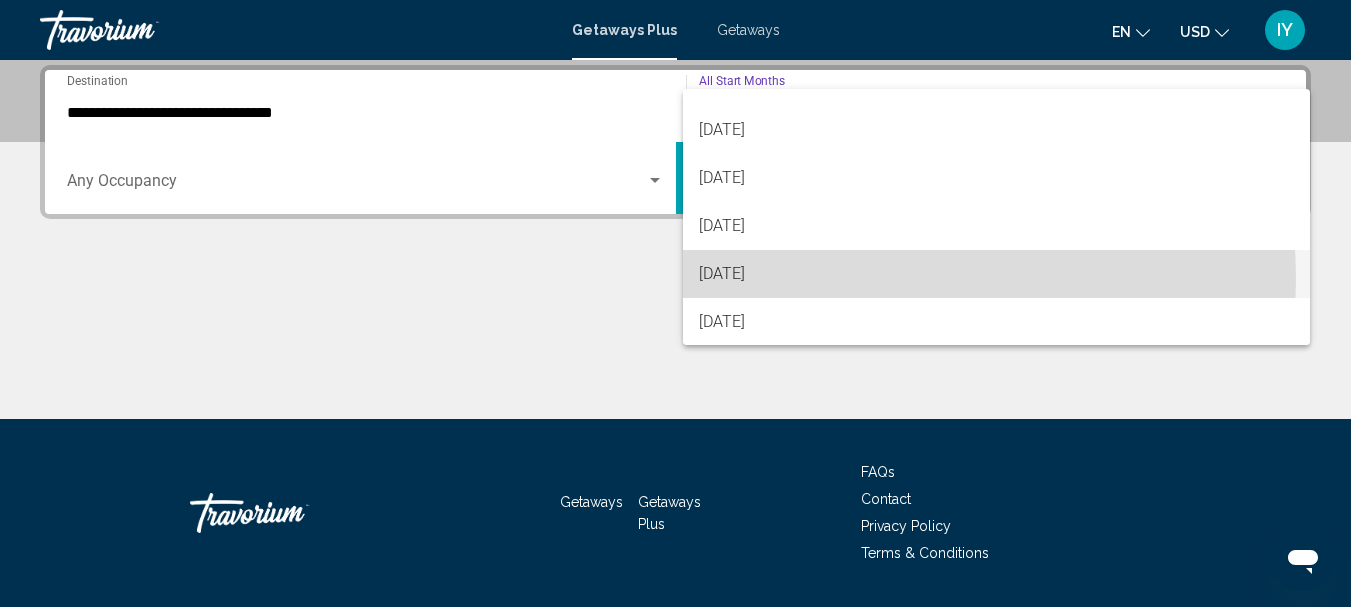 click on "[DATE]" at bounding box center [997, 274] 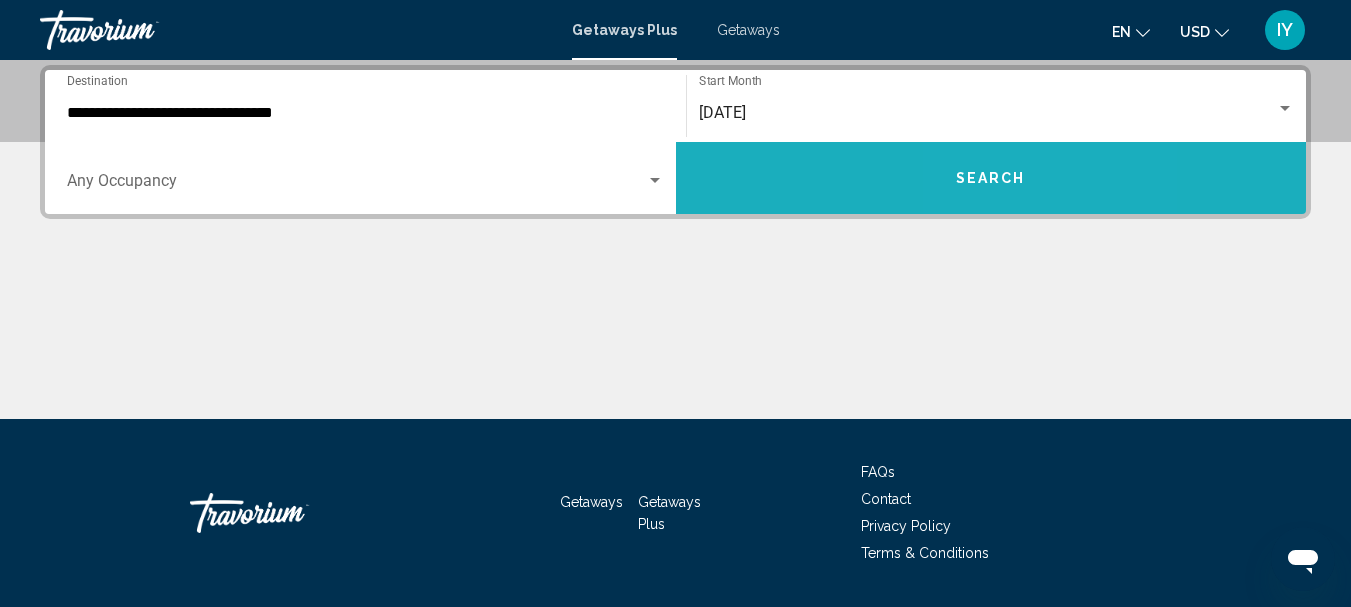 click on "Search" at bounding box center (991, 179) 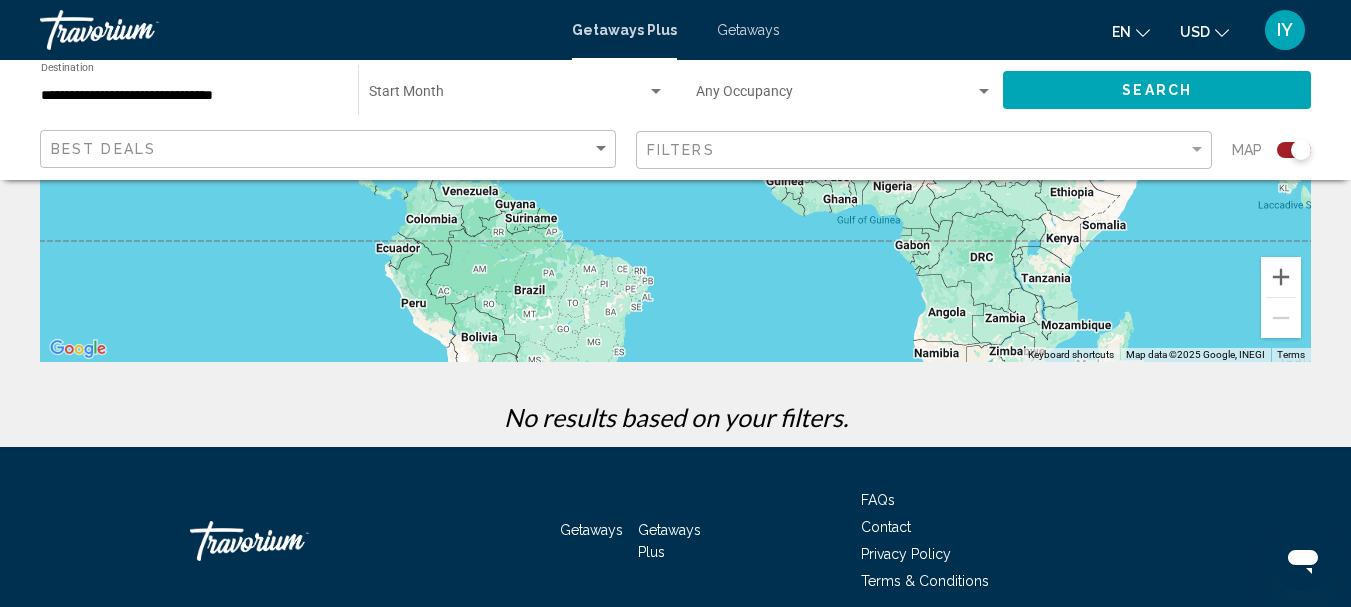 scroll, scrollTop: 448, scrollLeft: 0, axis: vertical 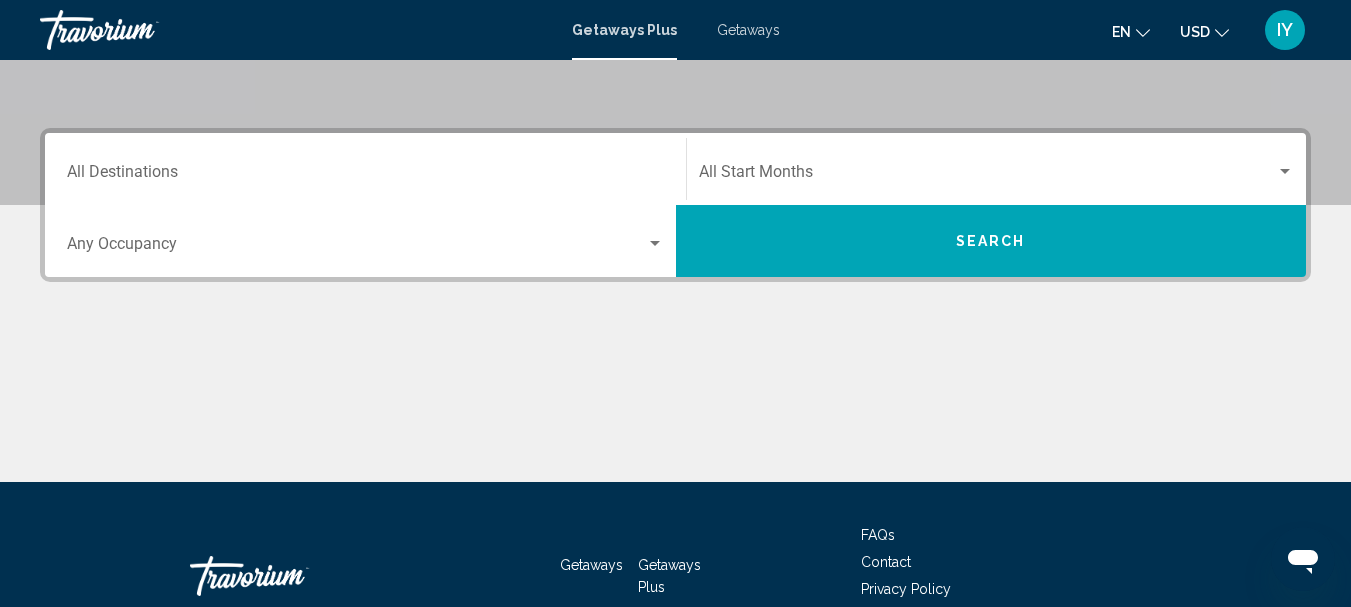 click on "Destination All Destinations" at bounding box center [365, 176] 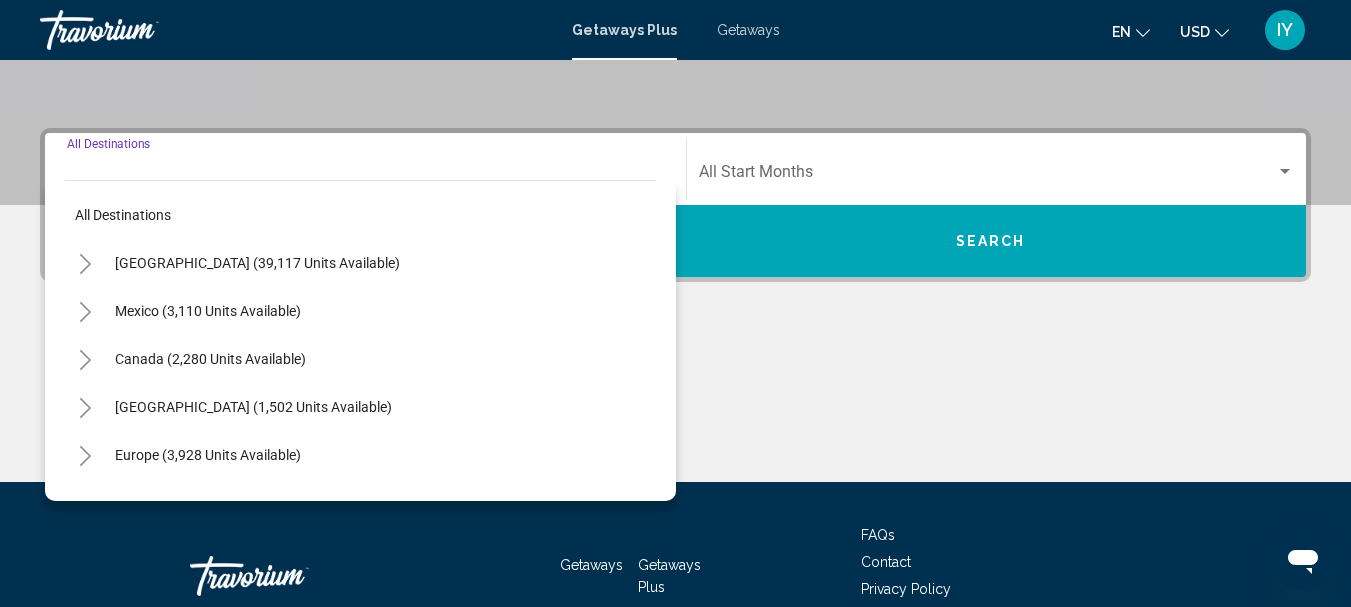 scroll, scrollTop: 458, scrollLeft: 0, axis: vertical 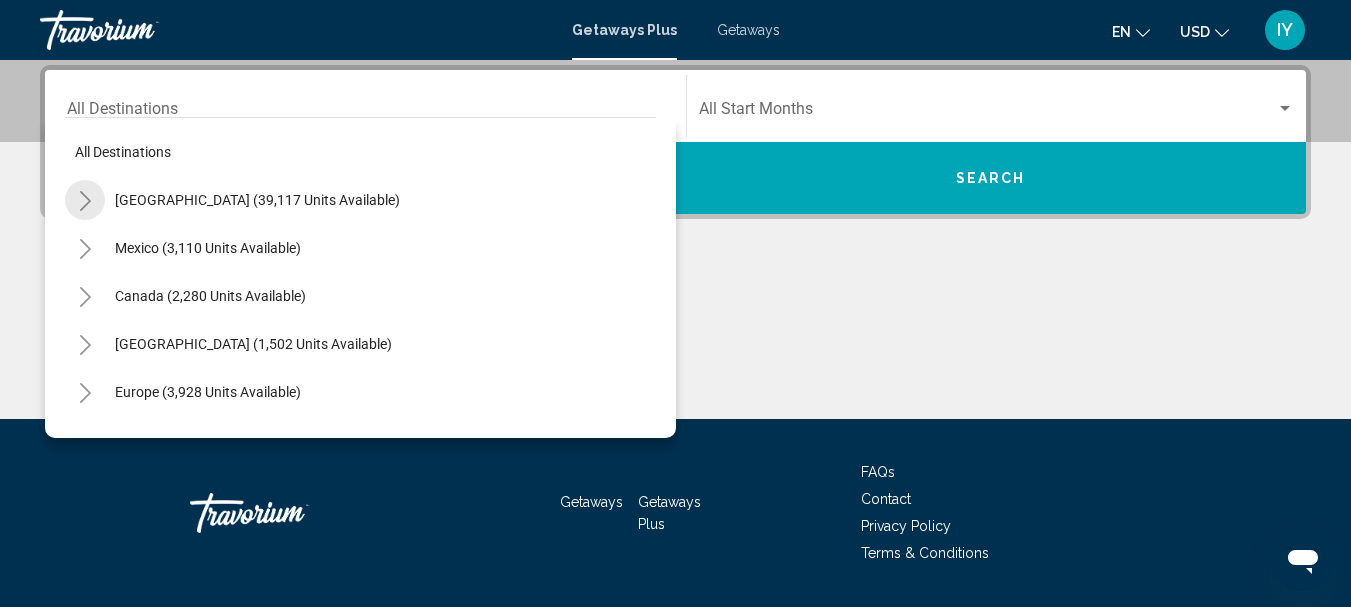 click 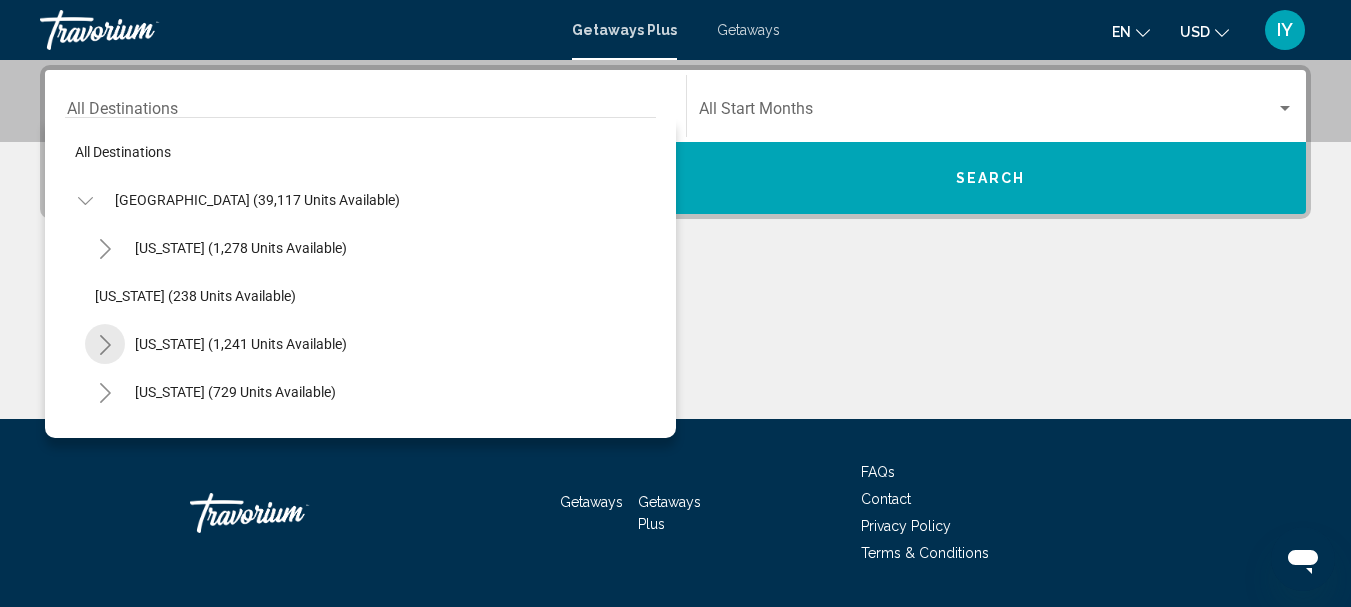 click 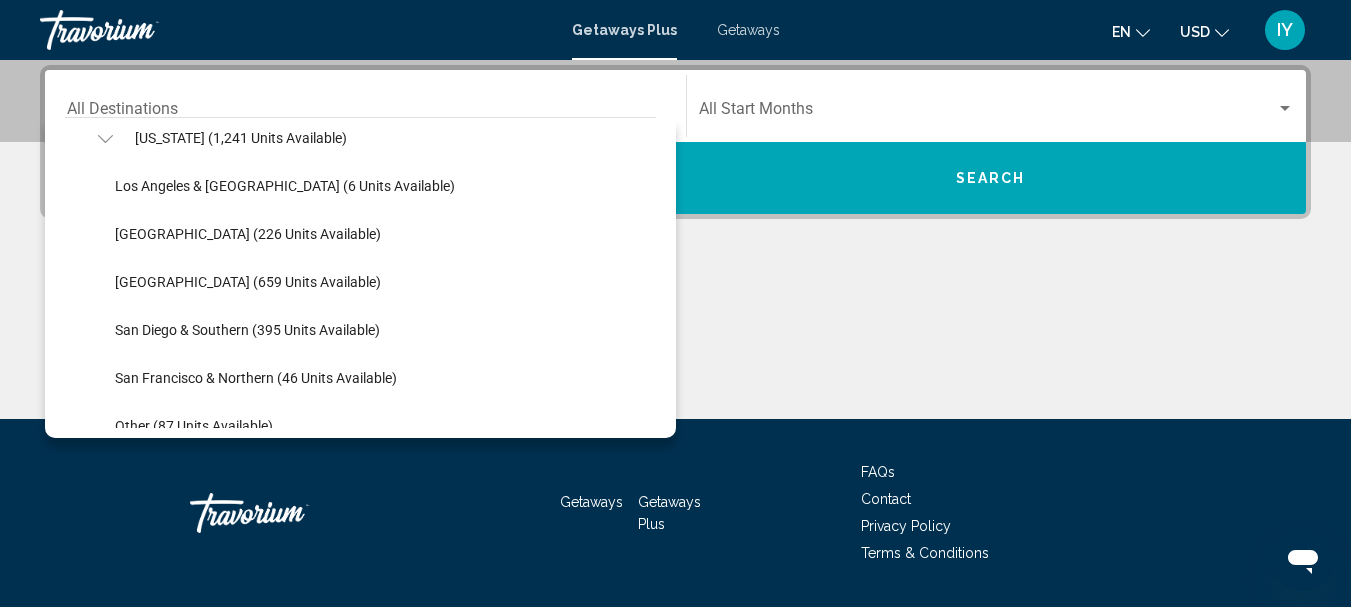 scroll, scrollTop: 216, scrollLeft: 0, axis: vertical 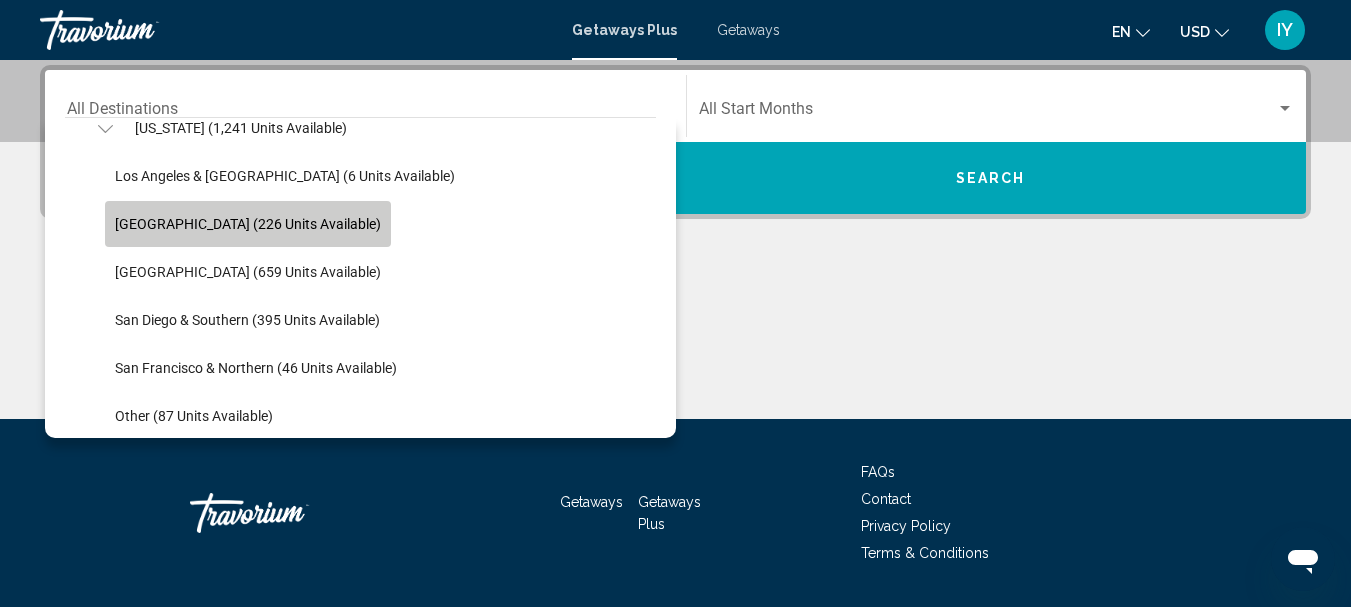 click on "Lake Tahoe (226 units available)" 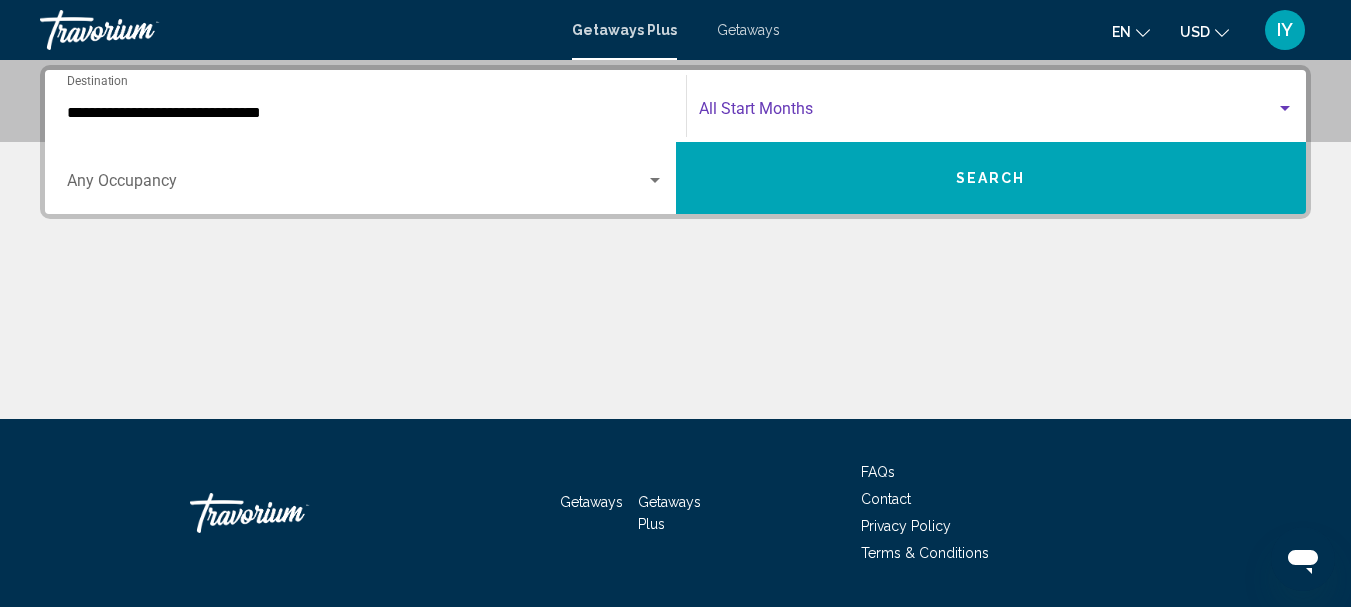 click at bounding box center [1285, 109] 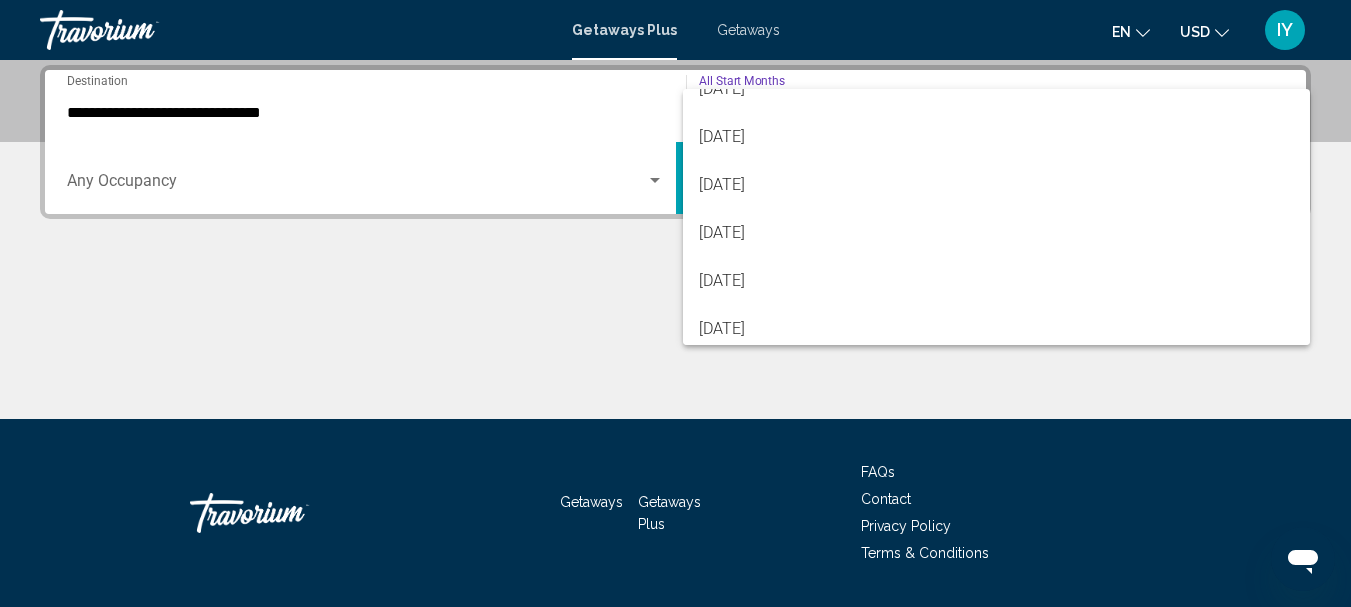 scroll, scrollTop: 199, scrollLeft: 0, axis: vertical 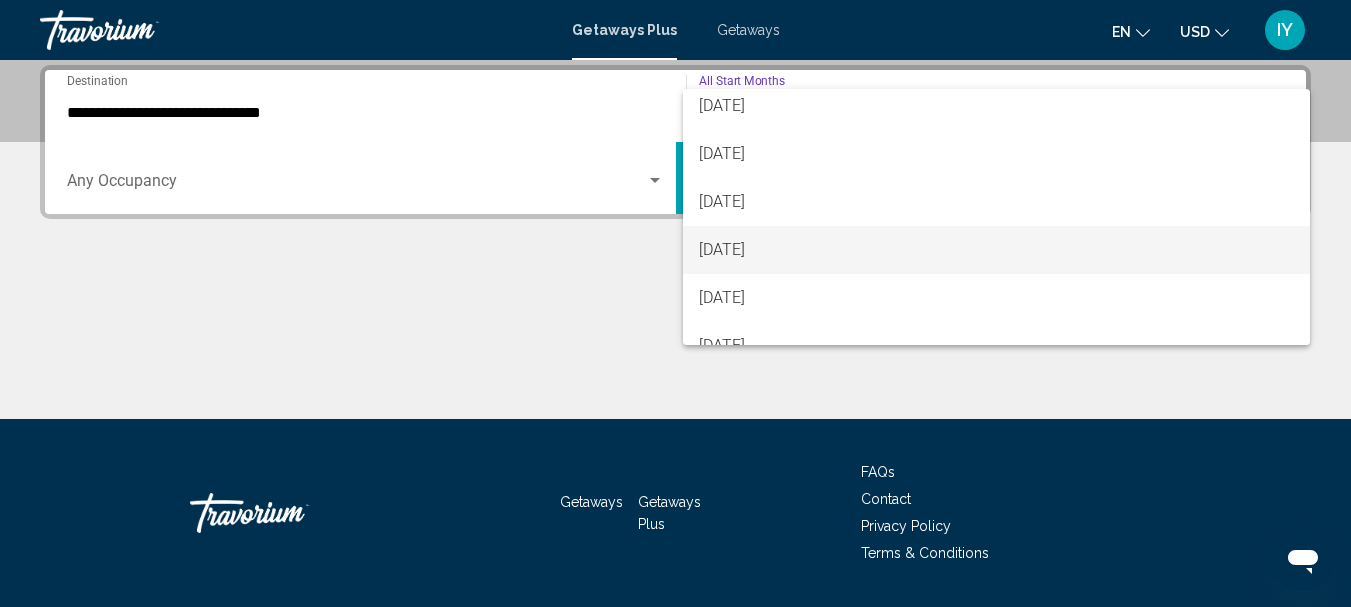 click on "[DATE]" at bounding box center [997, 250] 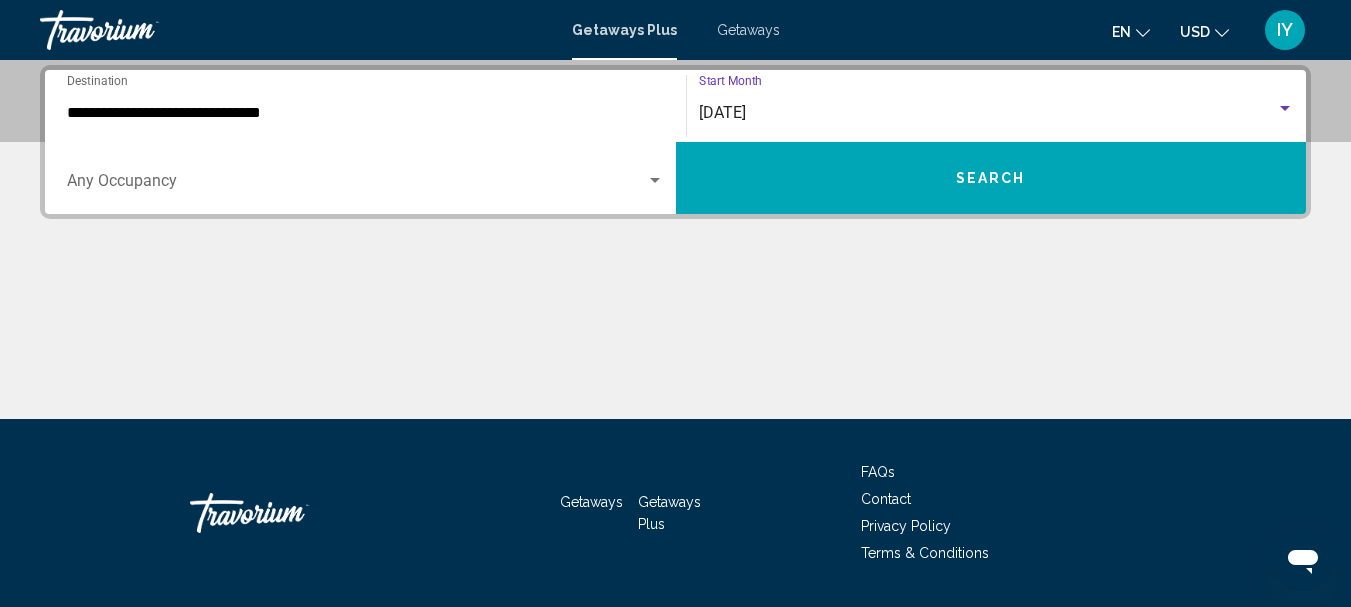 click on "Search" at bounding box center (991, 179) 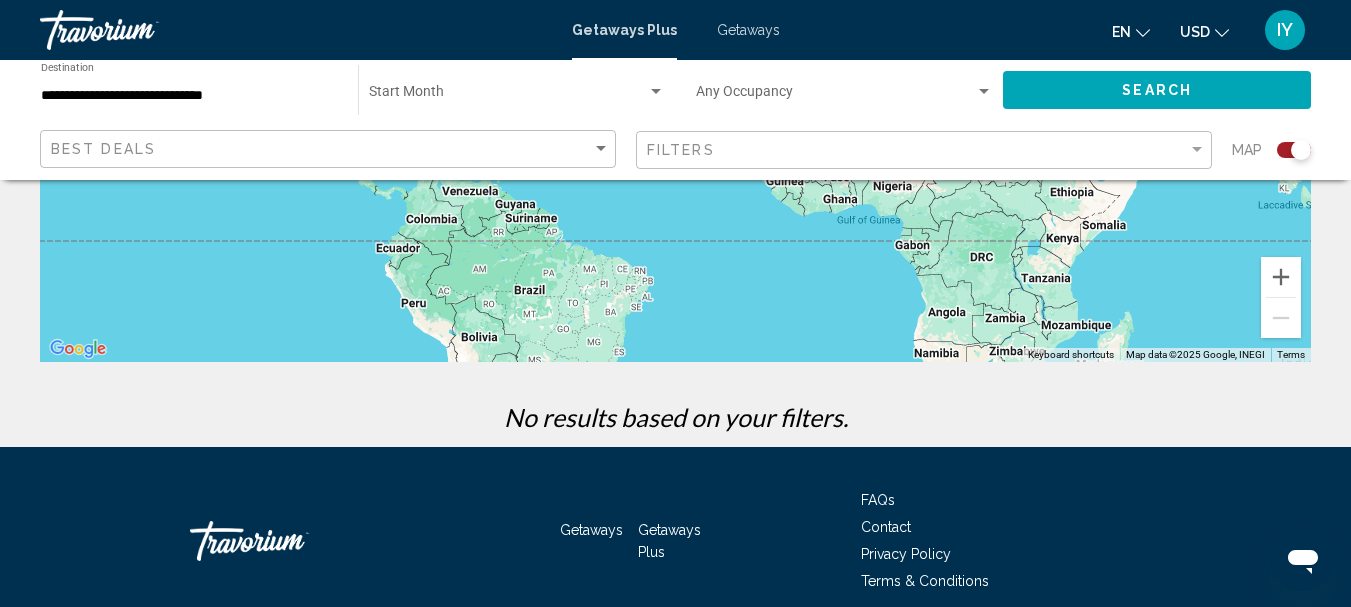scroll, scrollTop: 0, scrollLeft: 0, axis: both 